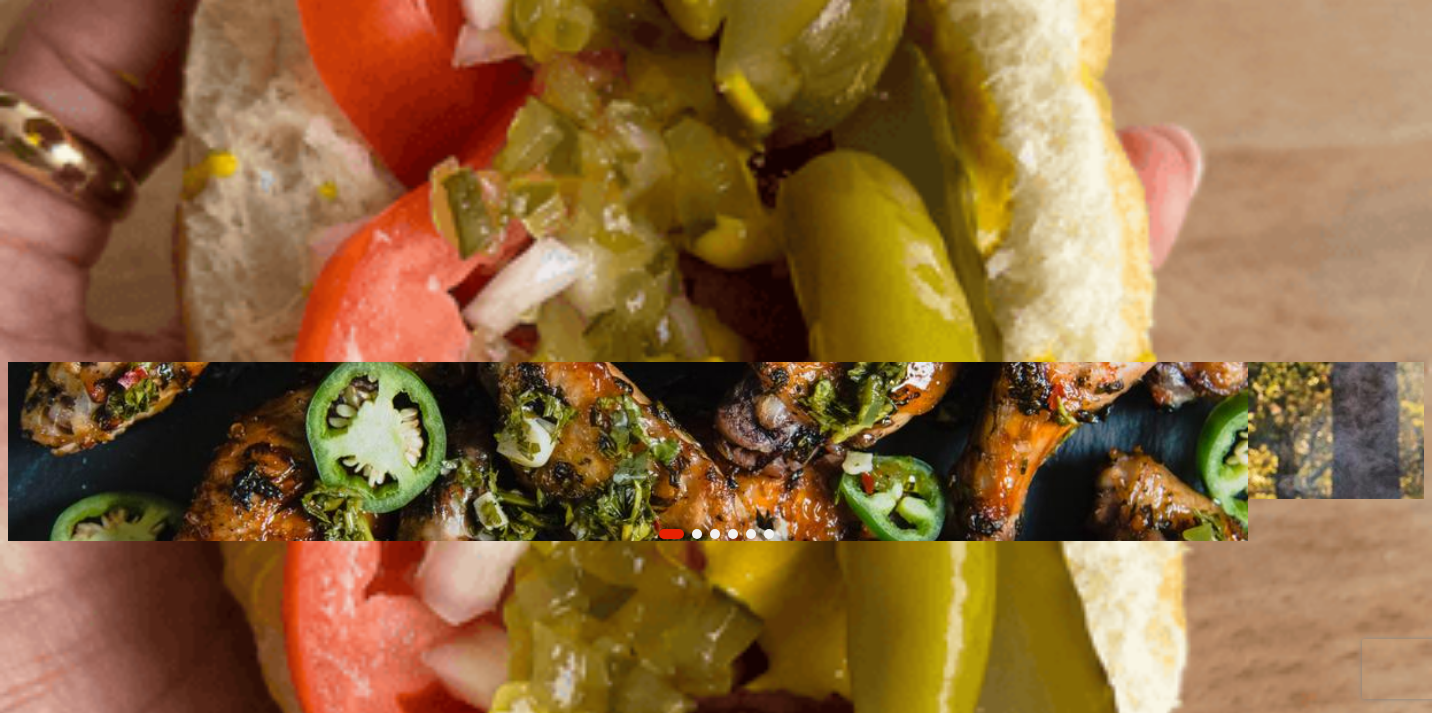 scroll, scrollTop: 0, scrollLeft: 0, axis: both 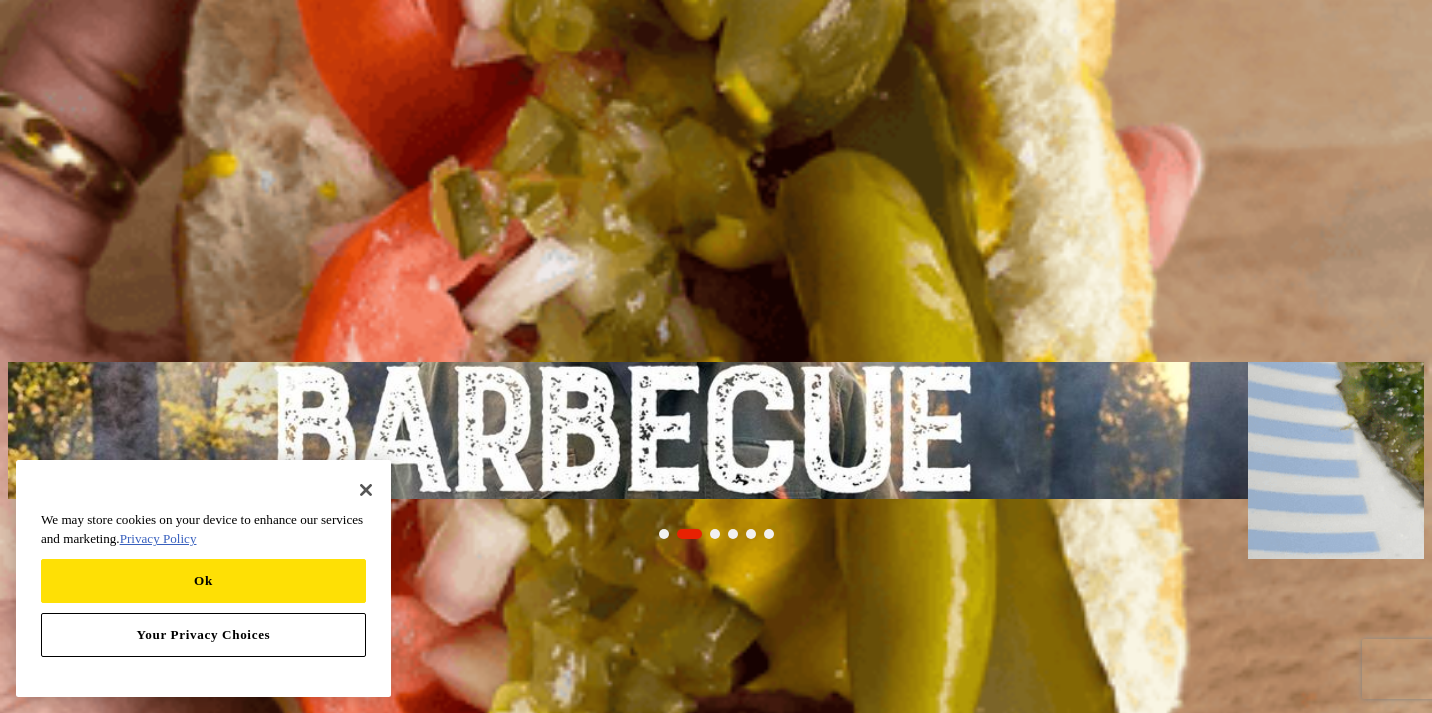 click on "Sign Up for FREE" at bounding box center [239, 312] 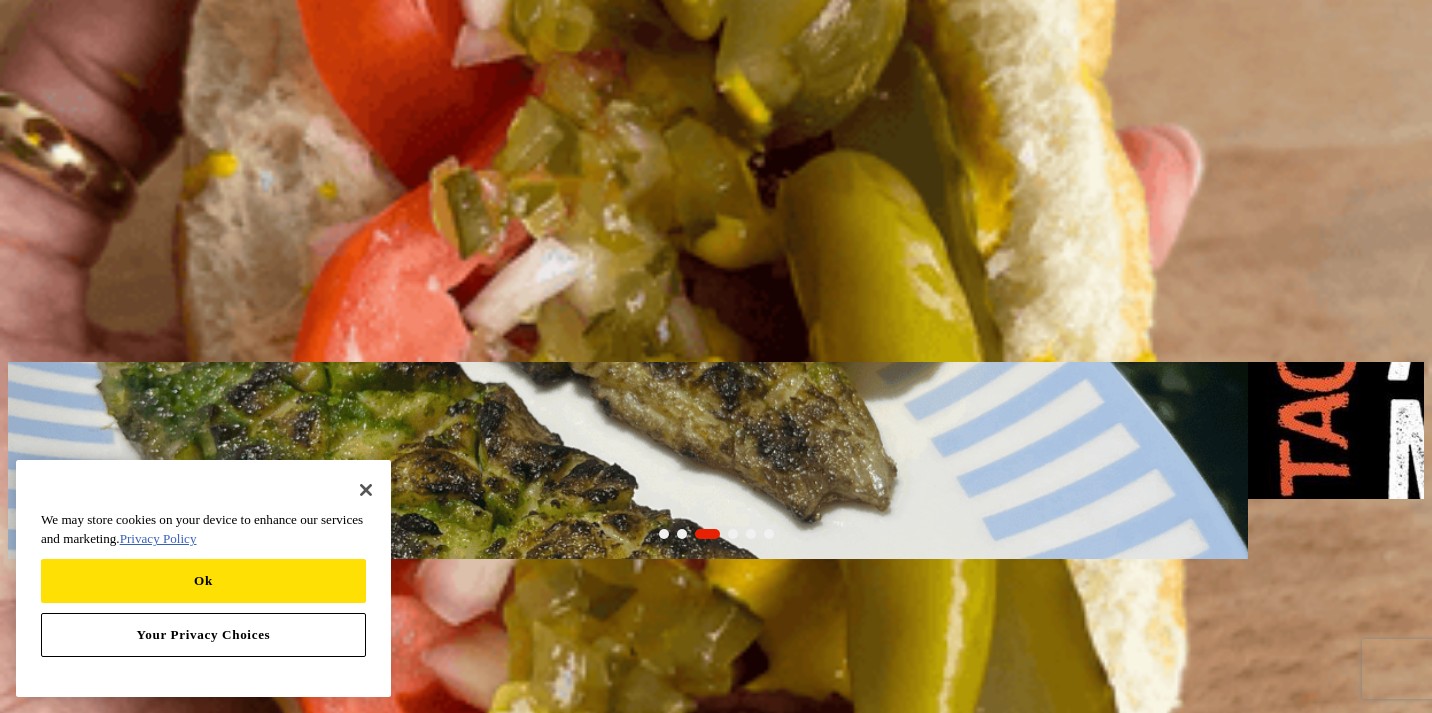 click at bounding box center [96, 21427] 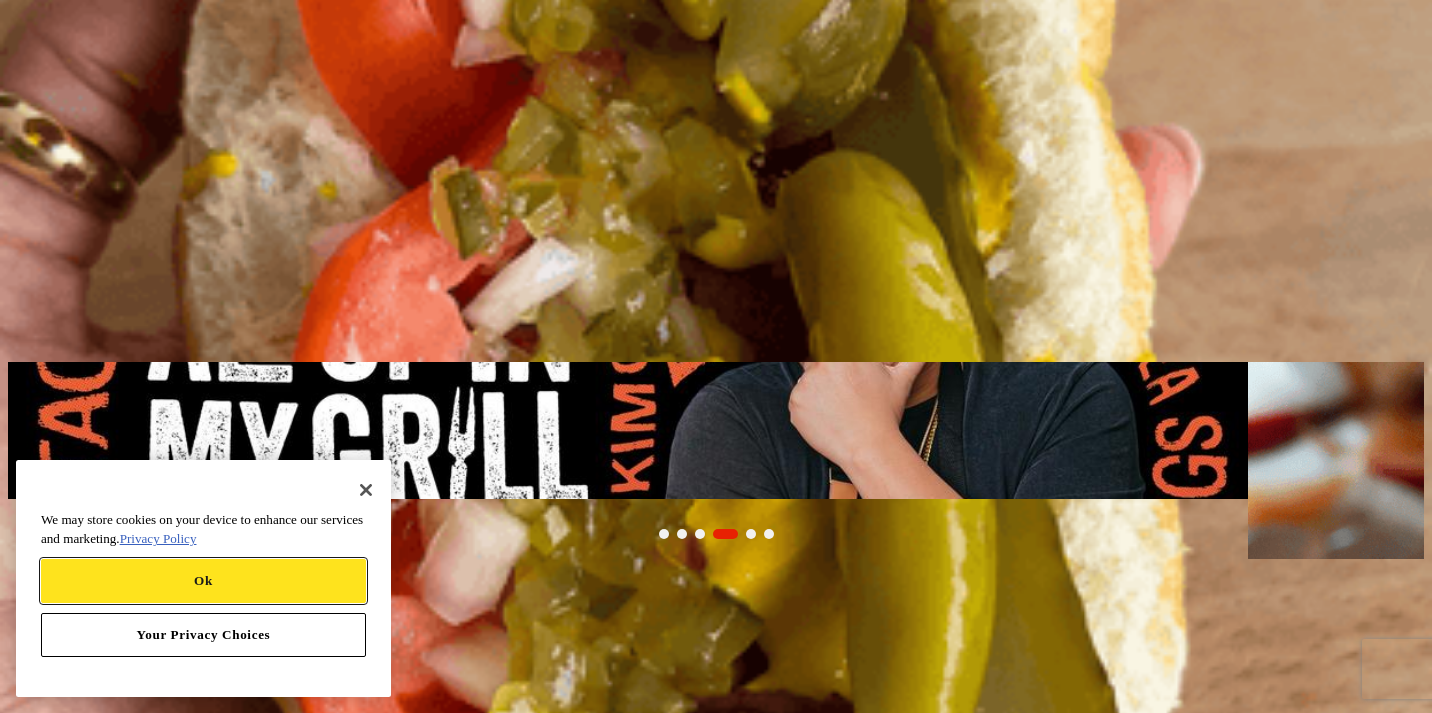 click on "Ok" at bounding box center (203, 581) 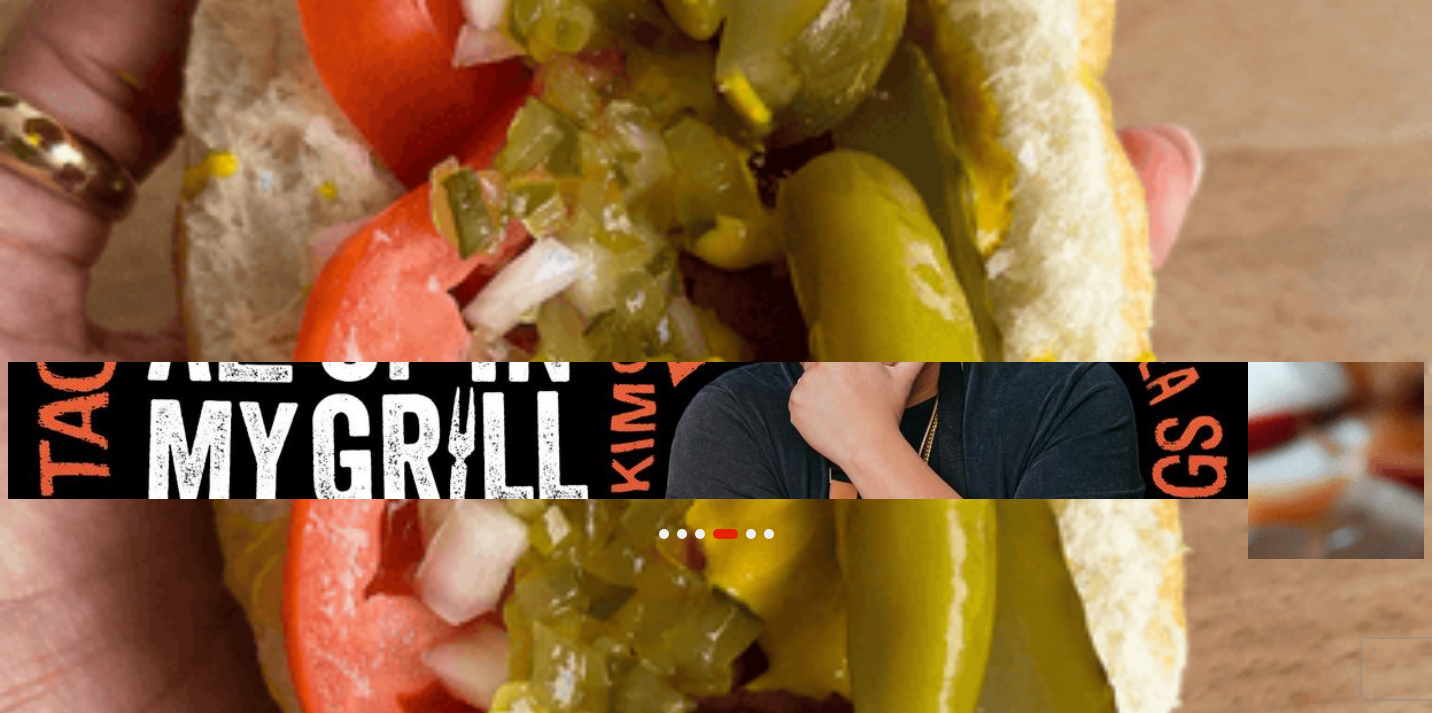 scroll, scrollTop: 178, scrollLeft: 0, axis: vertical 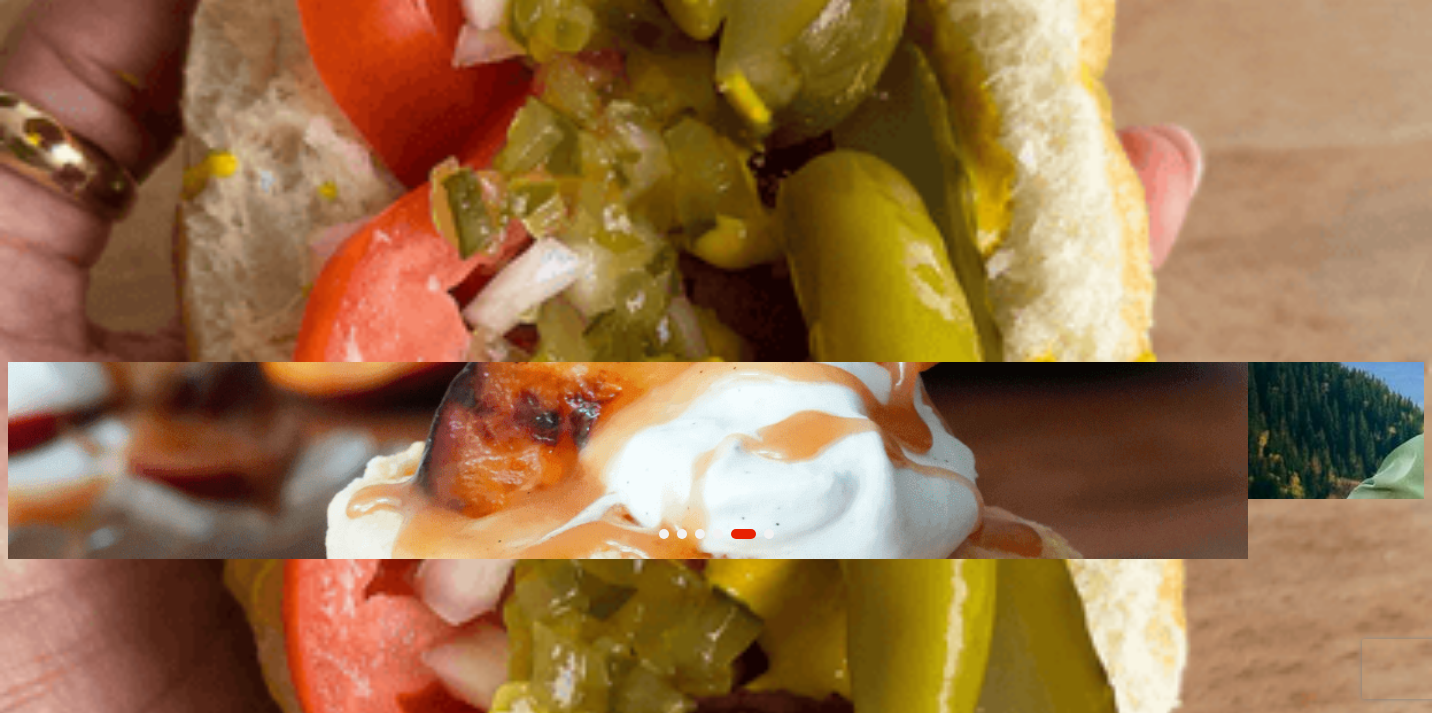 click on "Sign Up" at bounding box center [39, 27232] 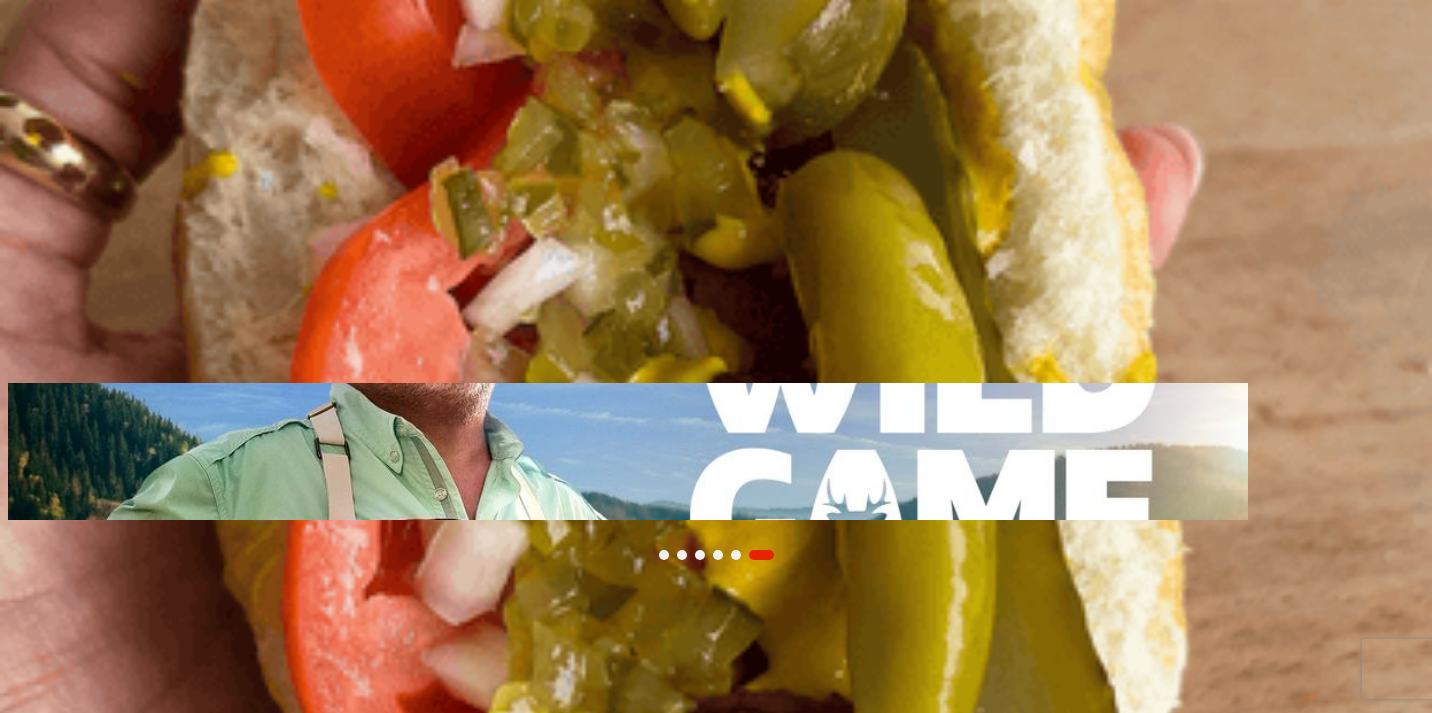 click on "Start" at bounding box center (30, 21140) 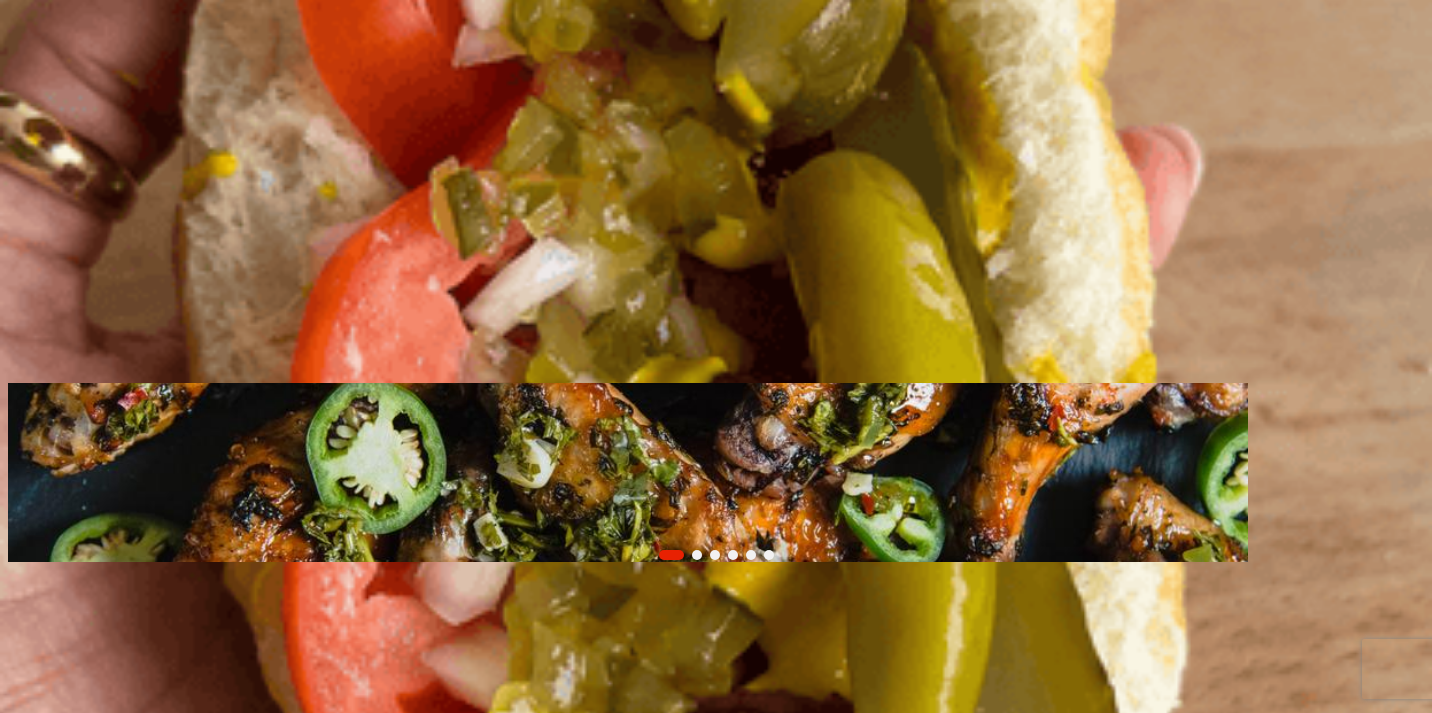 click on "Continue" at bounding box center [42, 22447] 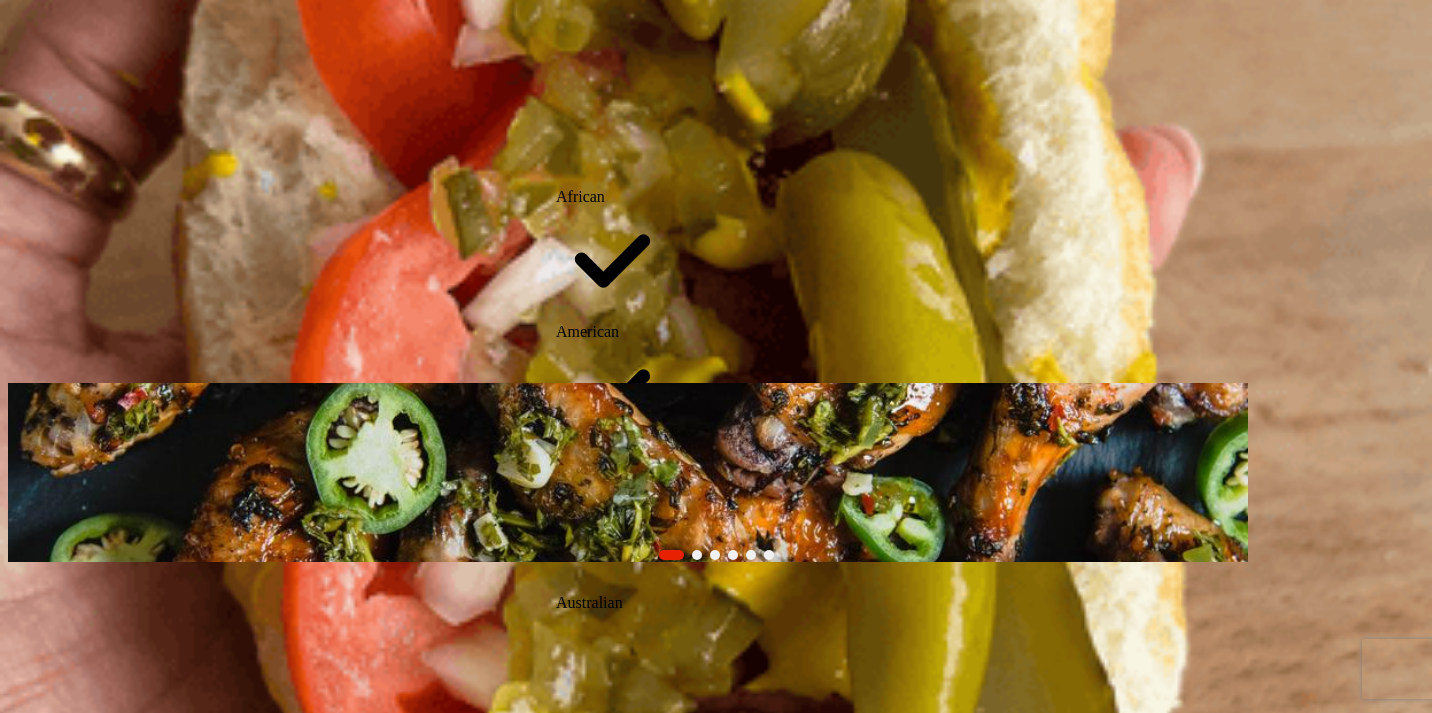 click on "Cuisines" at bounding box center [41, 21071] 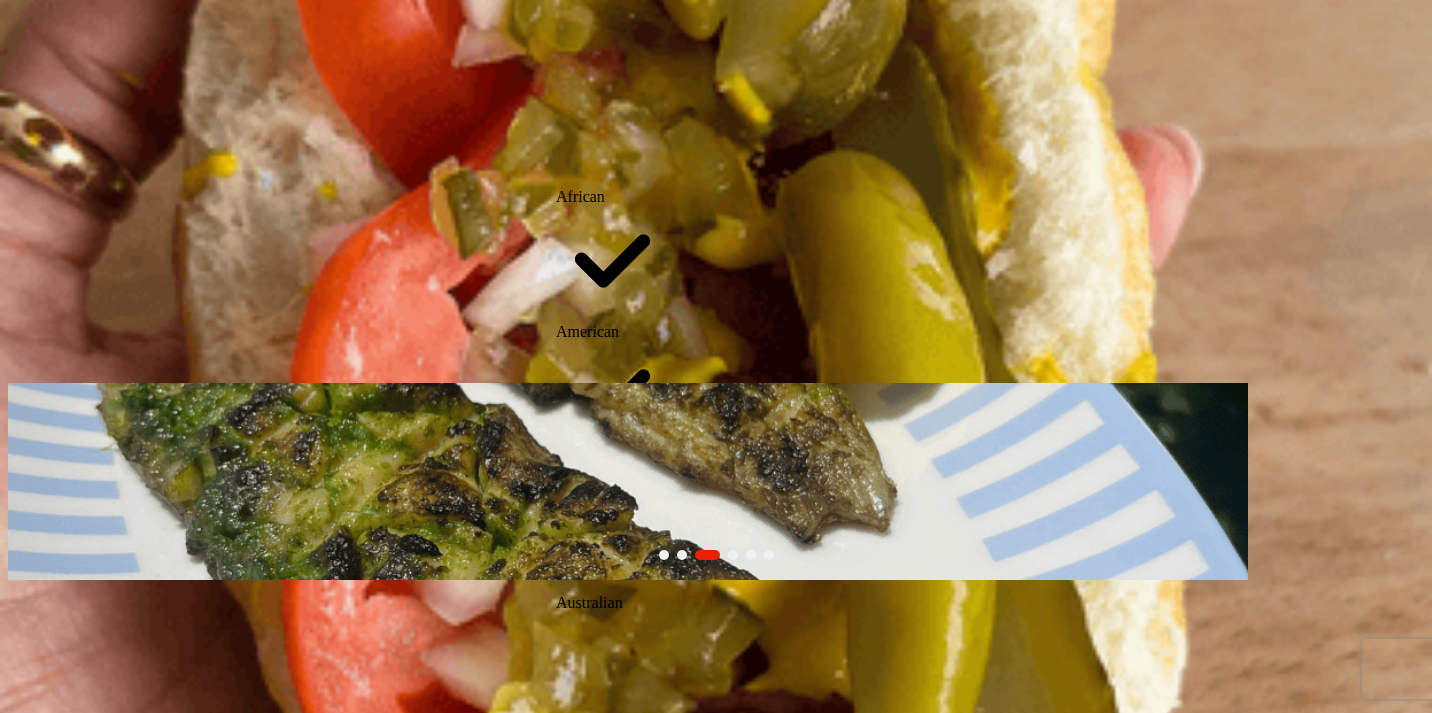 scroll, scrollTop: 989, scrollLeft: 0, axis: vertical 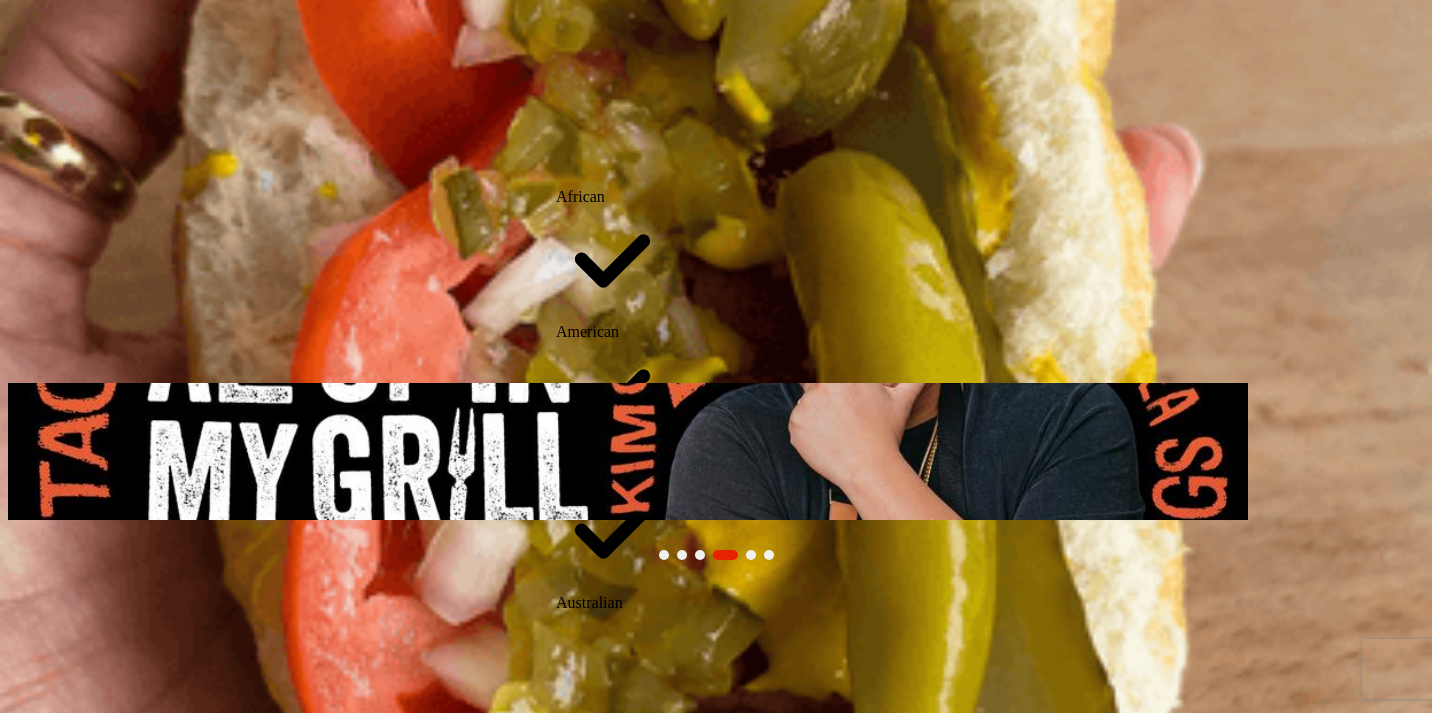 click on "Cuisines" at bounding box center [41, 21071] 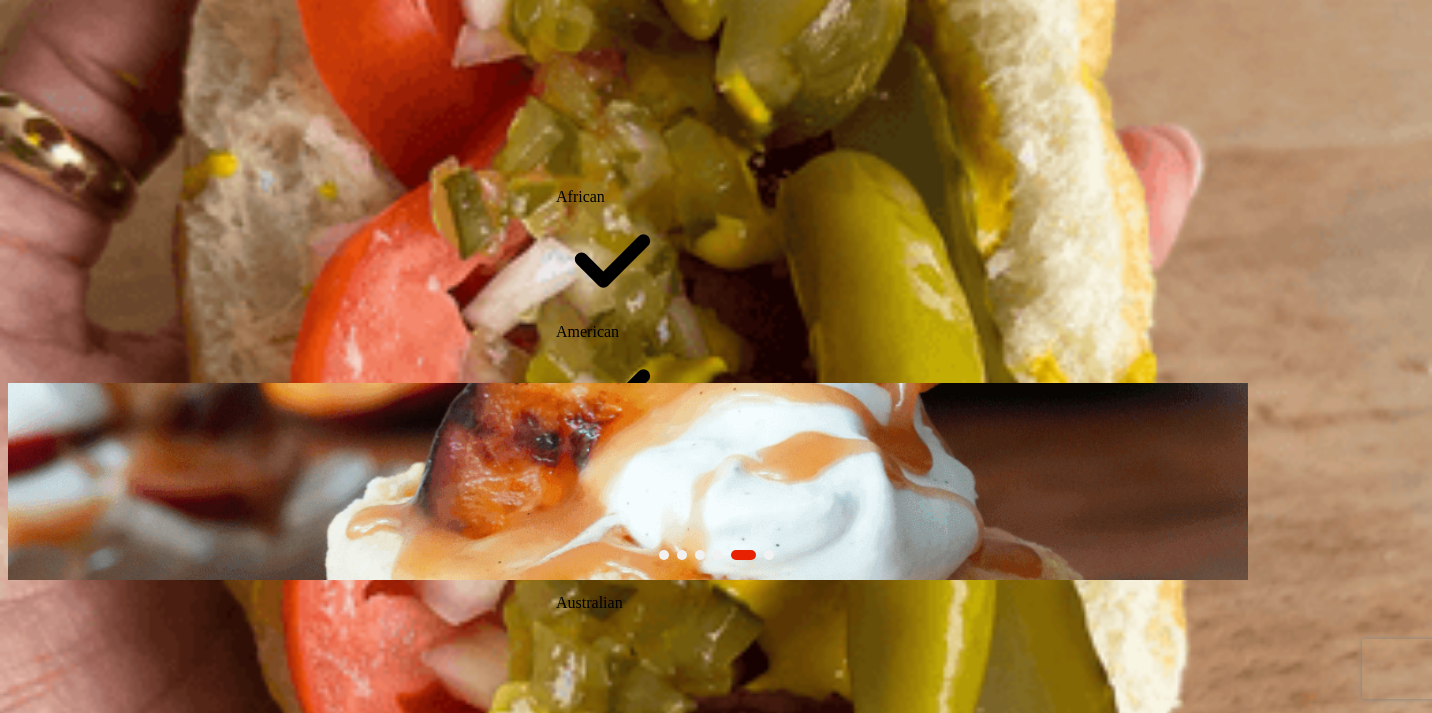 click on "Asian" at bounding box center (574, 467) 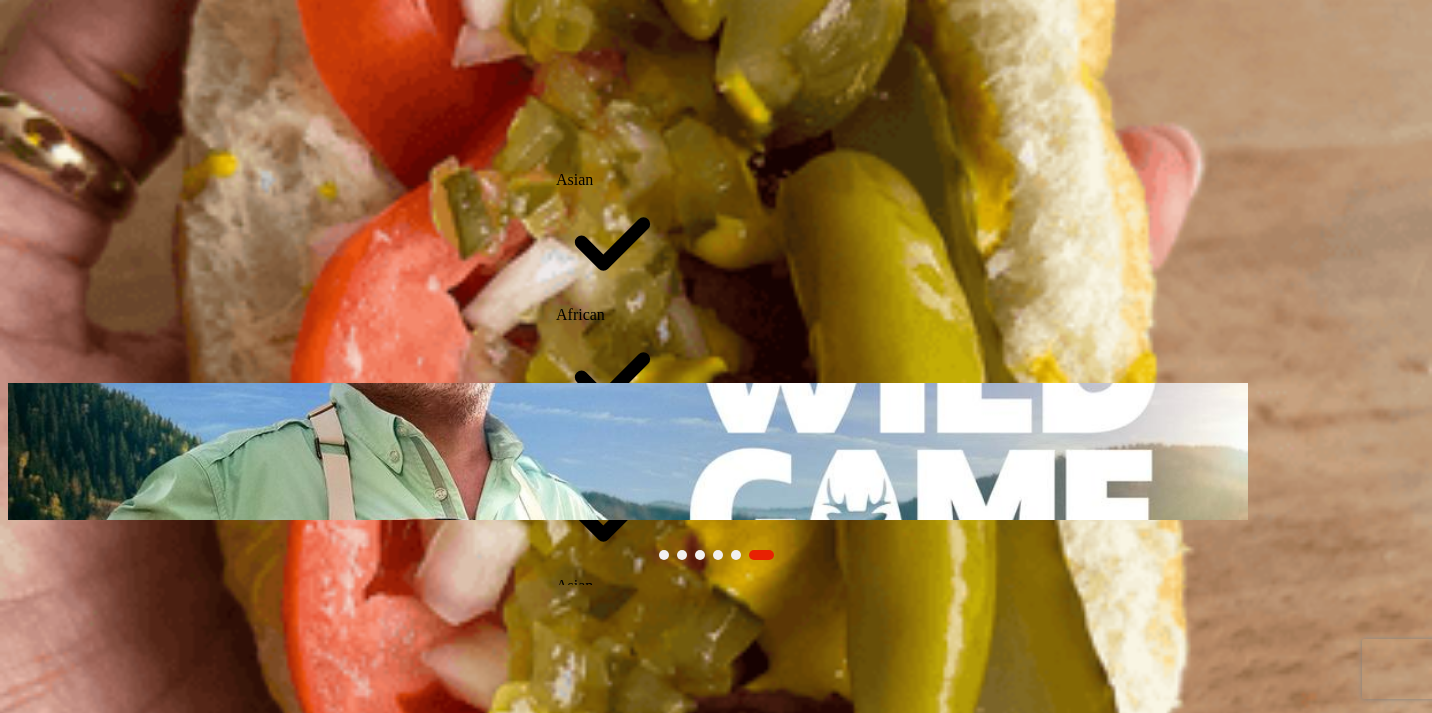 scroll, scrollTop: 264, scrollLeft: 0, axis: vertical 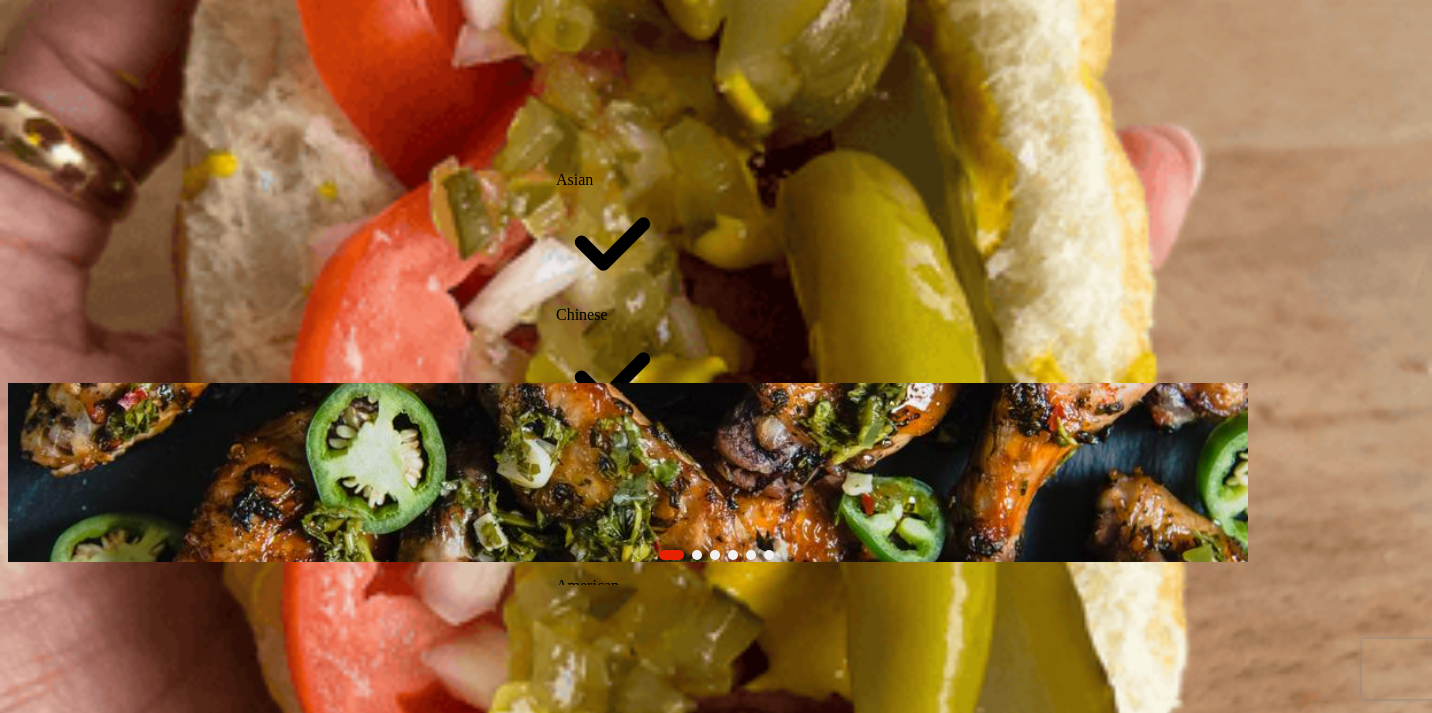 click on "Greek" at bounding box center (575, 2344) 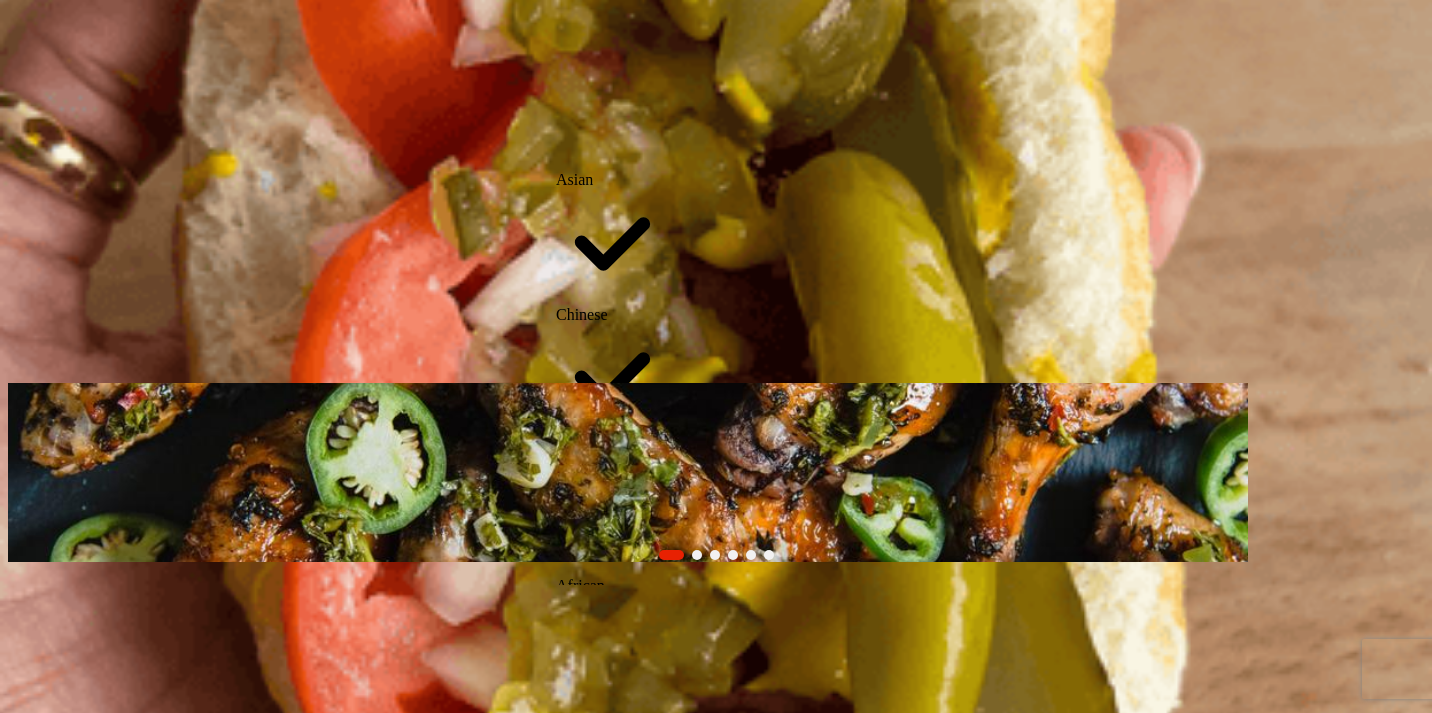 scroll, scrollTop: 470, scrollLeft: 0, axis: vertical 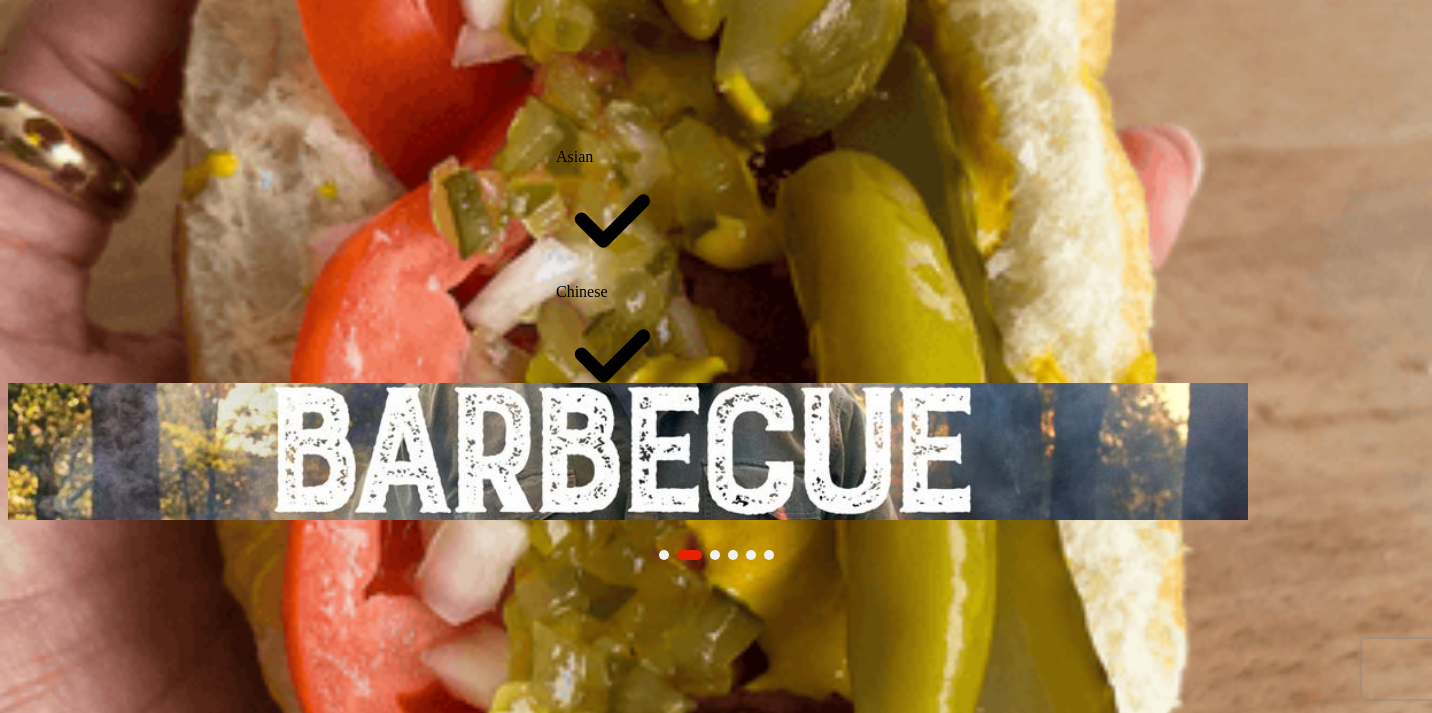 click on "Mexican" at bounding box center [584, 3809] 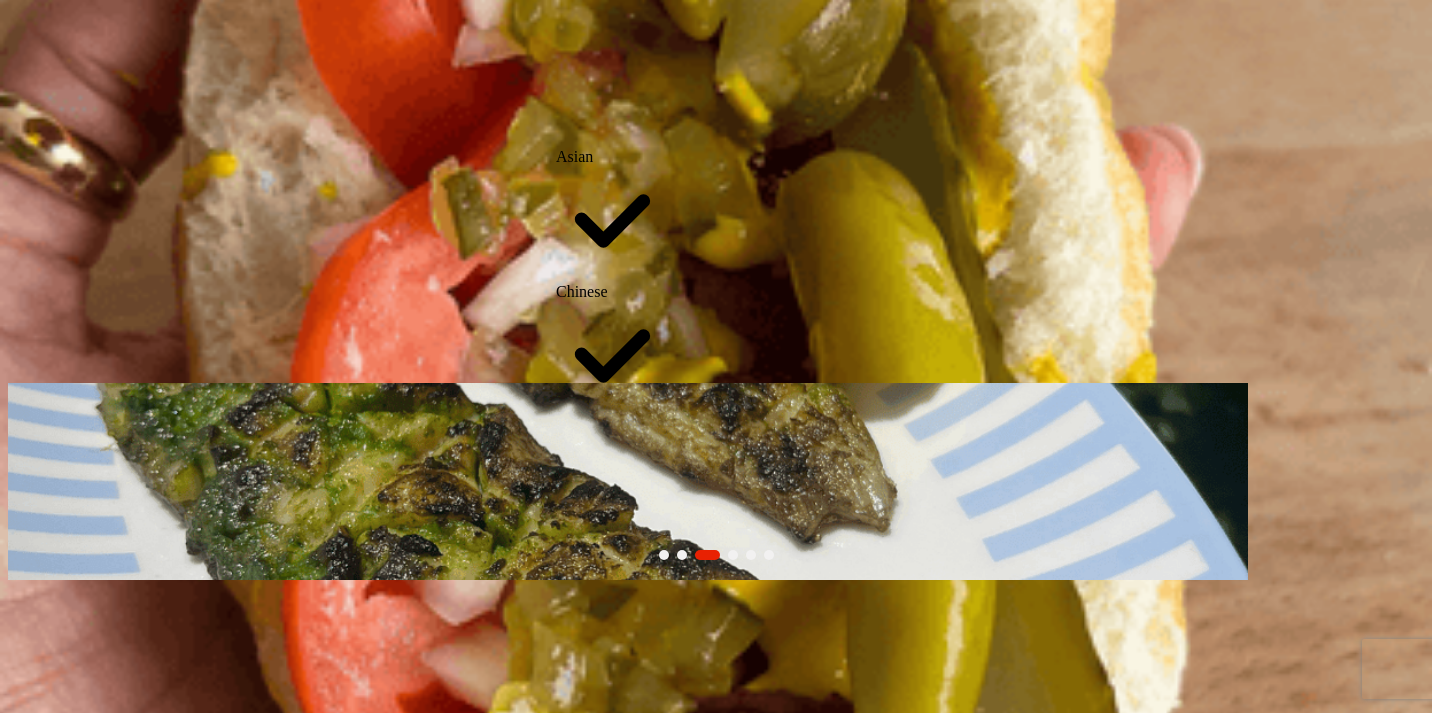 click on "Southwestern" at bounding box center (599, 4891) 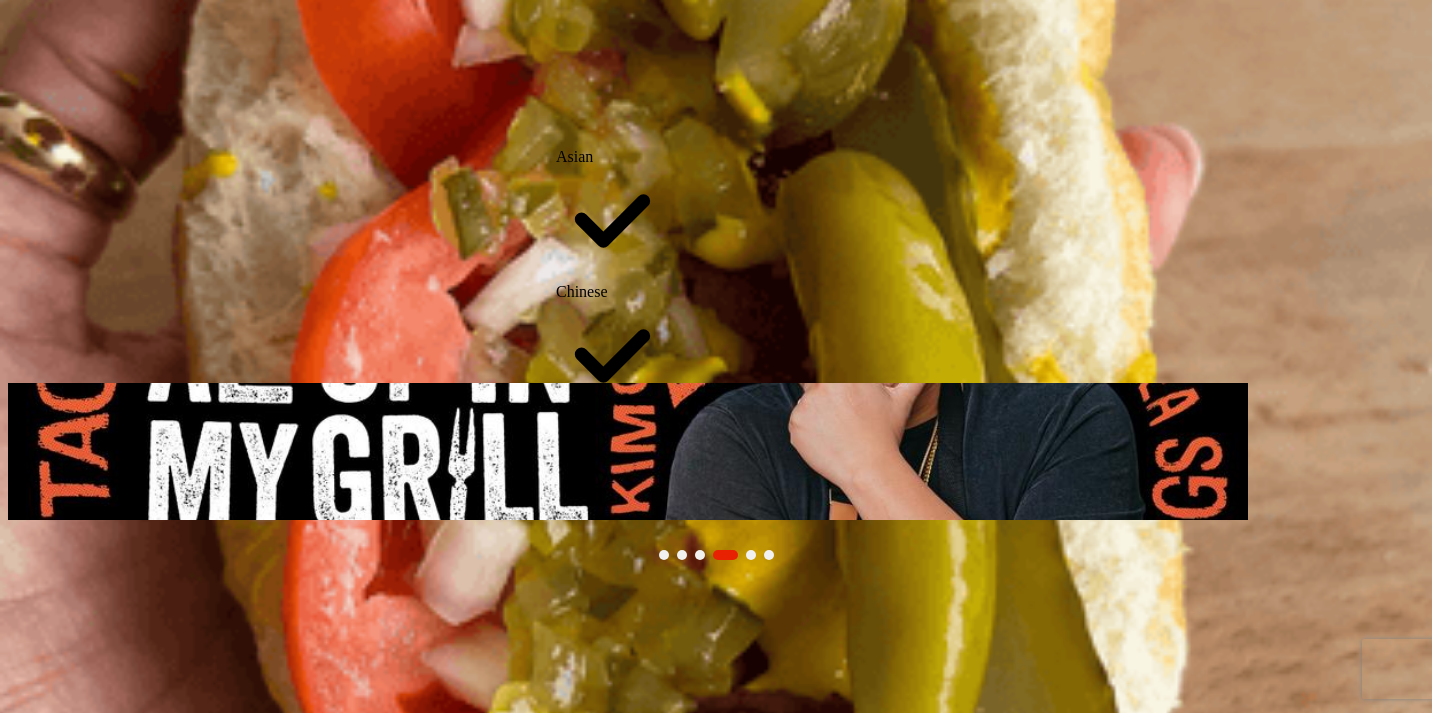 scroll, scrollTop: 1000, scrollLeft: 0, axis: vertical 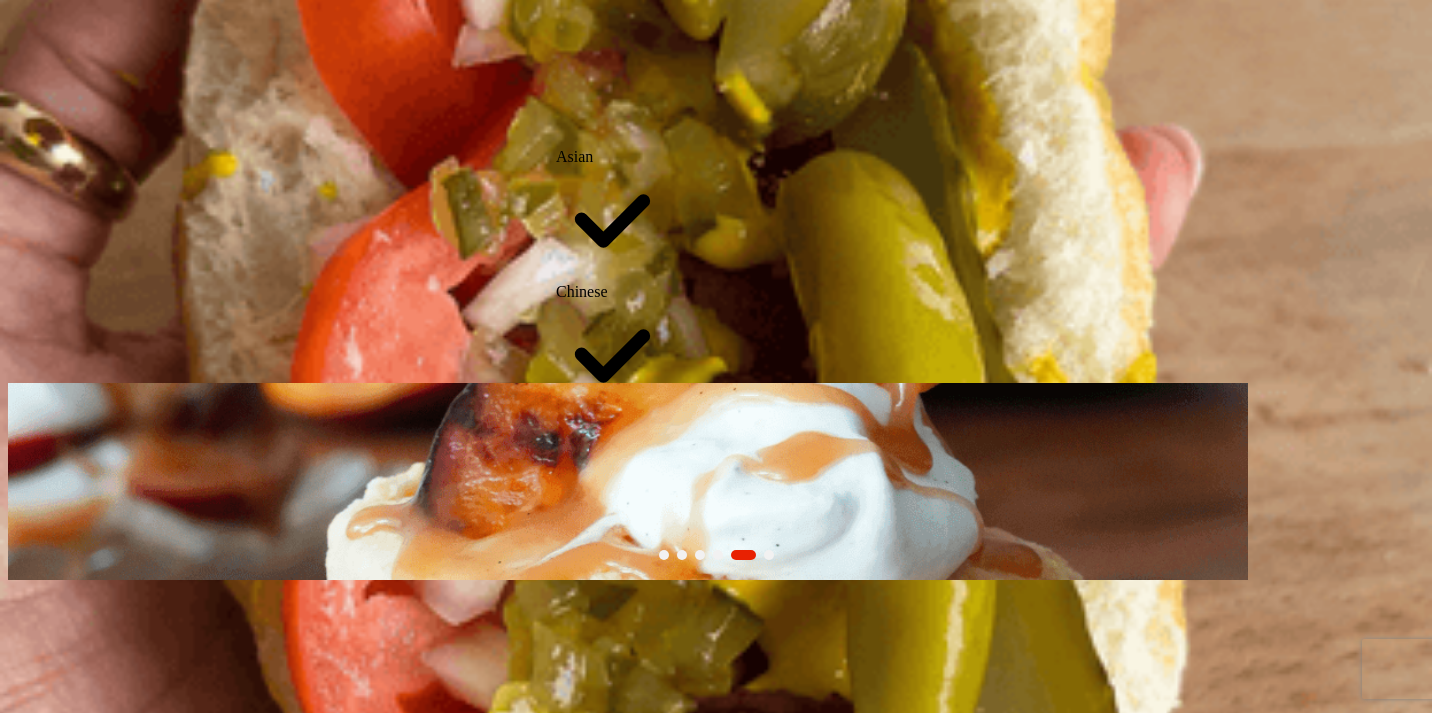 click on "Want to skip the Taste Profile setup? No worries! You can update this information in your profile at any time Create My Taste Profile Skip" at bounding box center [716, 21793] 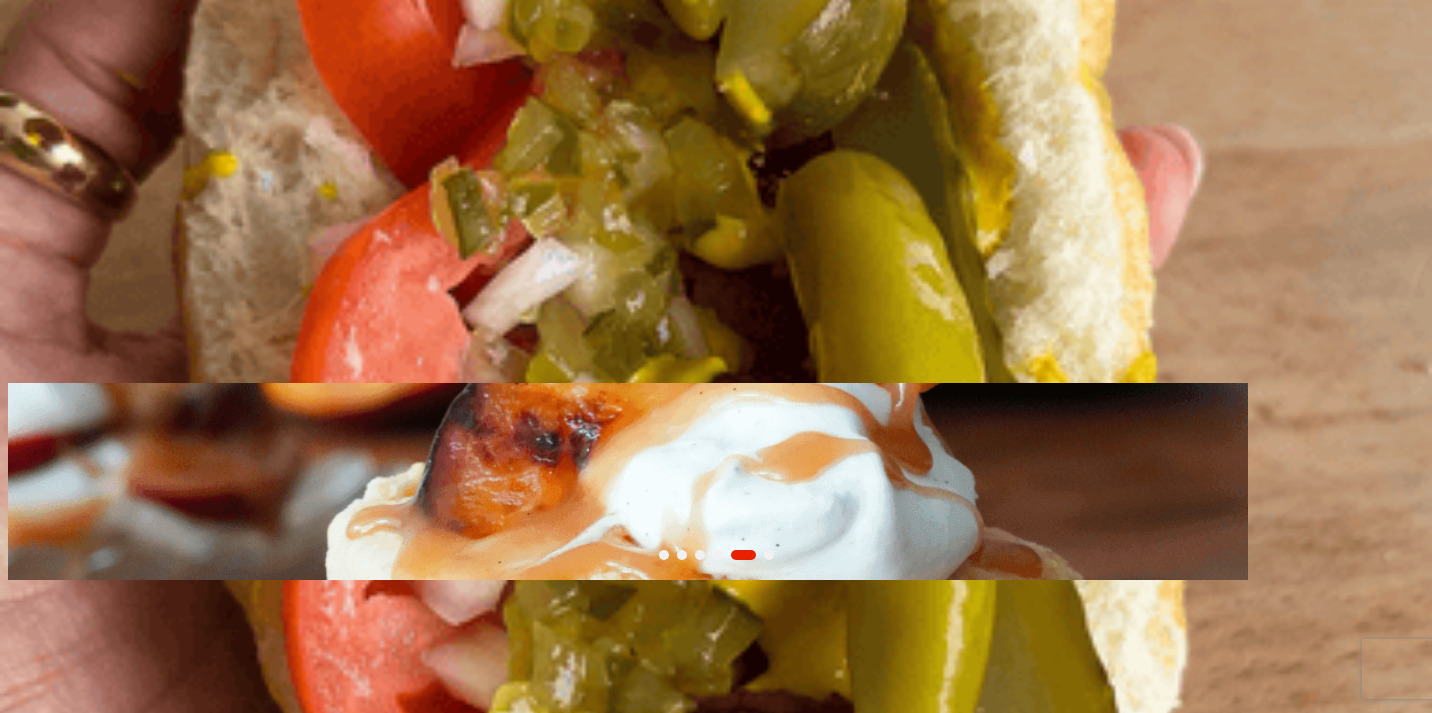 click on "Continue" at bounding box center (42, 22680) 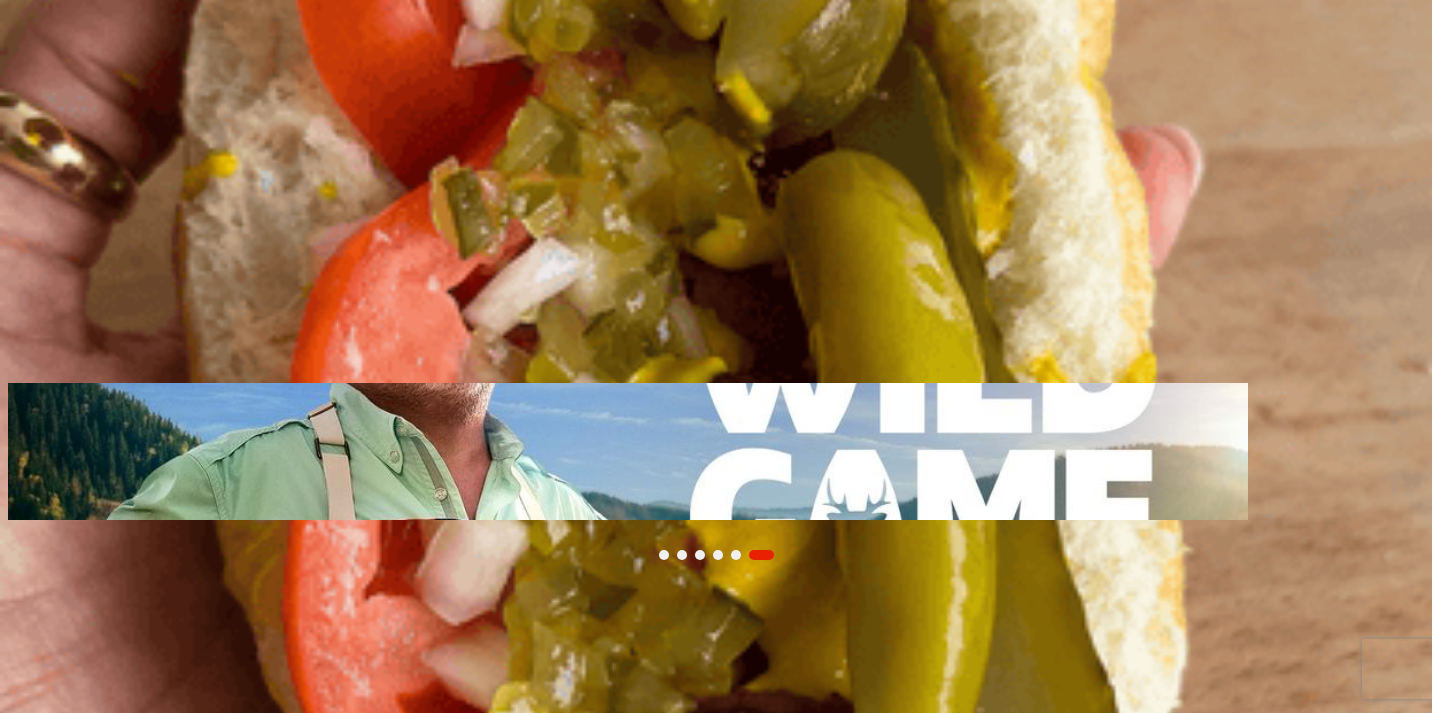 click on "Clean" at bounding box center (36, 21075) 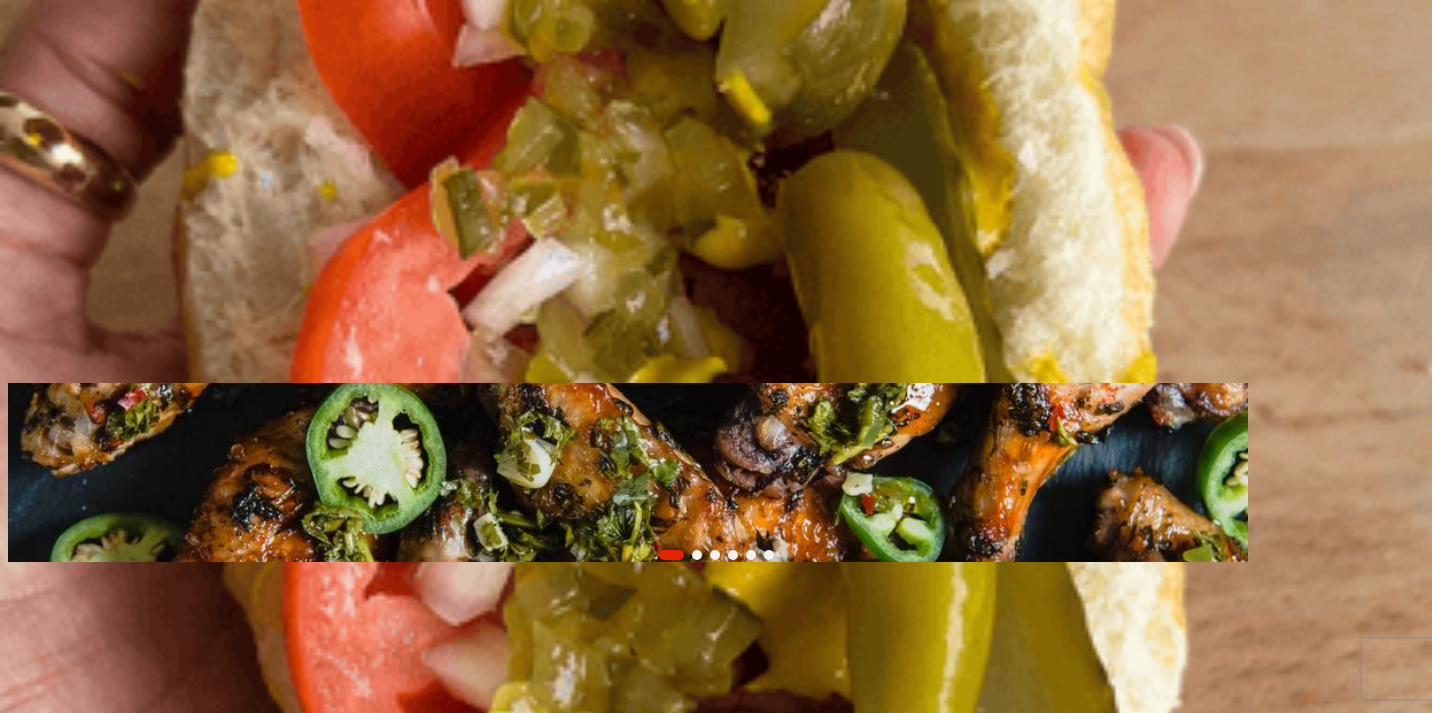 click on "Keto" at bounding box center (448, 21075) 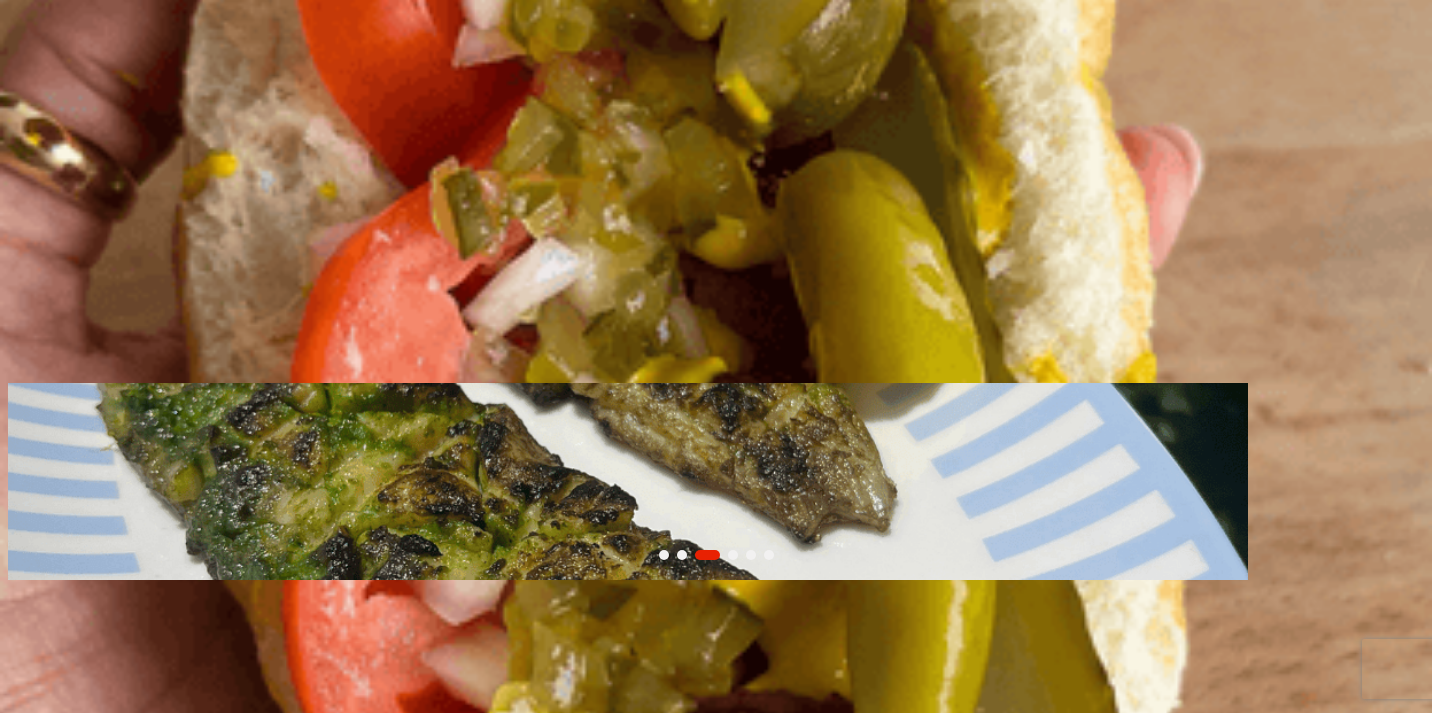 click on "Breakfast" at bounding box center [48, 21060] 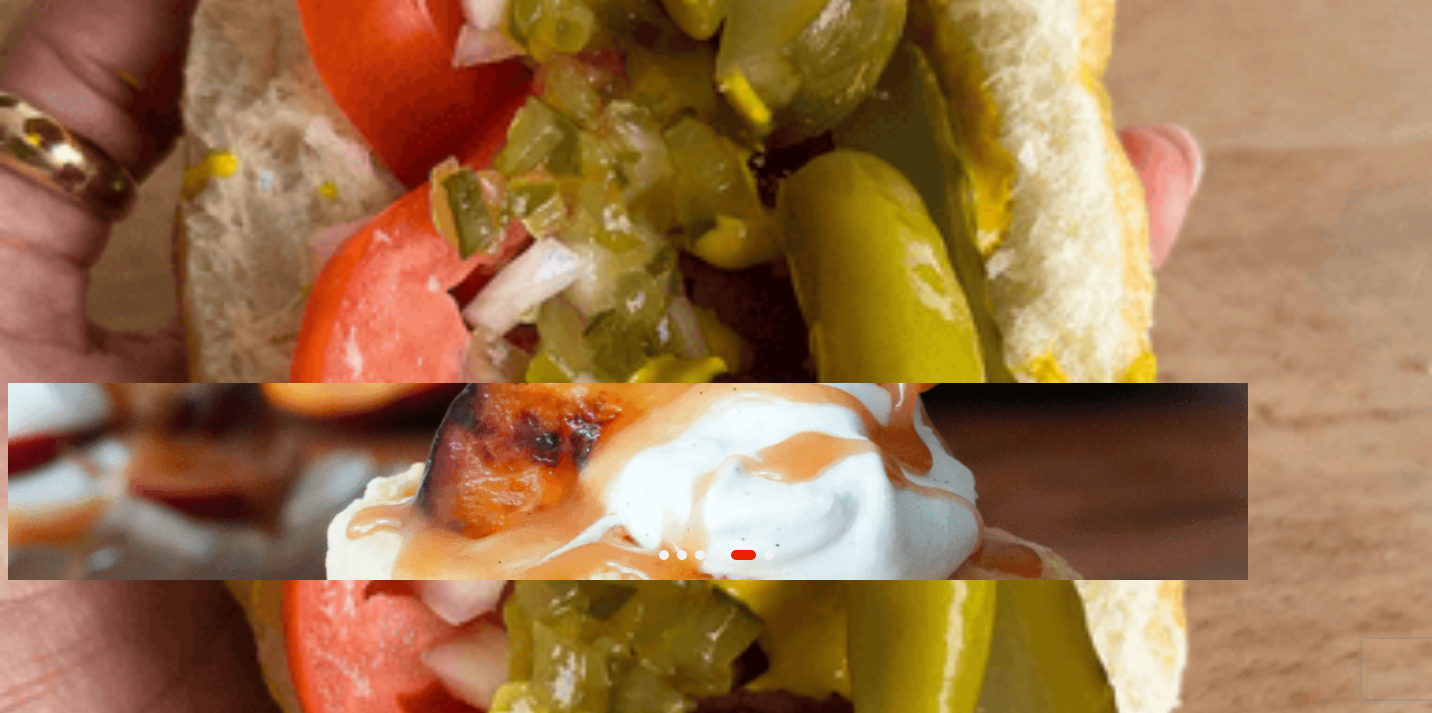 click on "Brunch" at bounding box center (122, 21060) 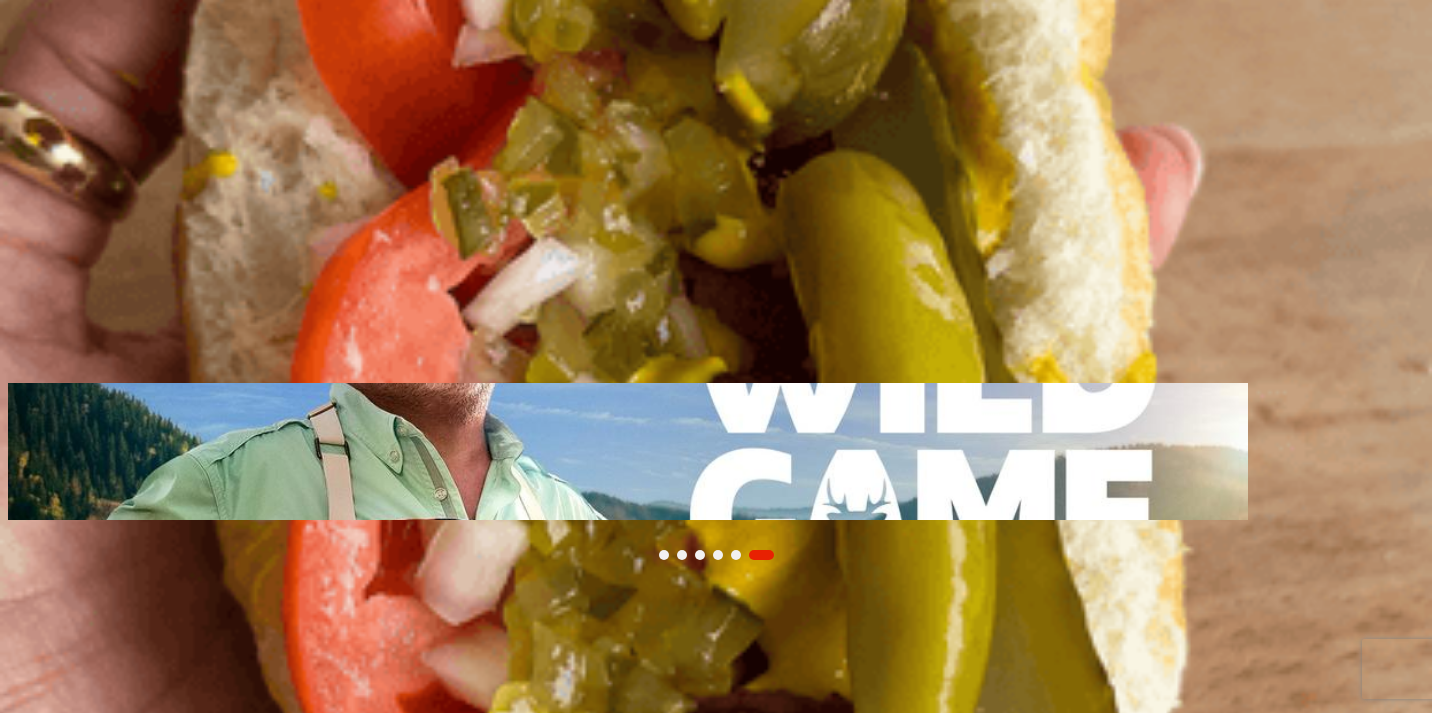 click on "Continue" at bounding box center (42, 21049) 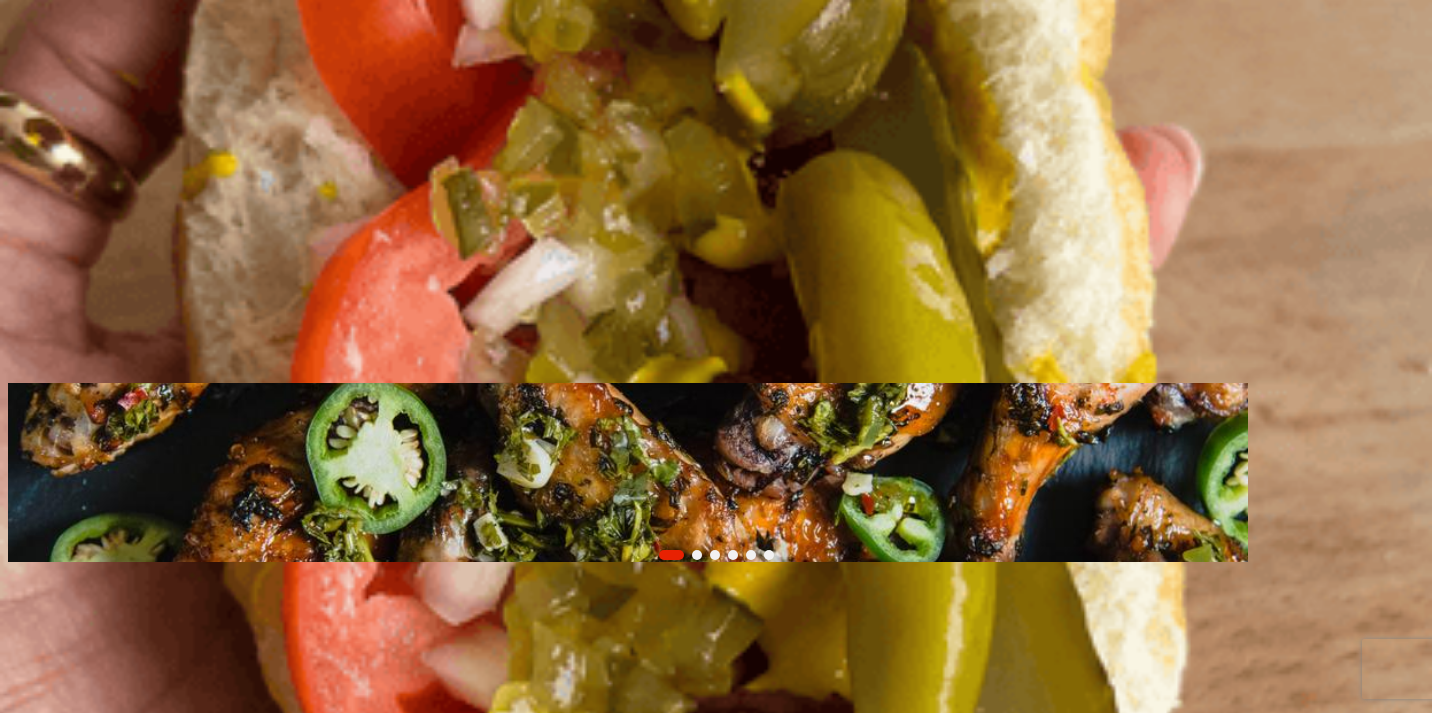 click on "Mon" at bounding box center (33, 21026) 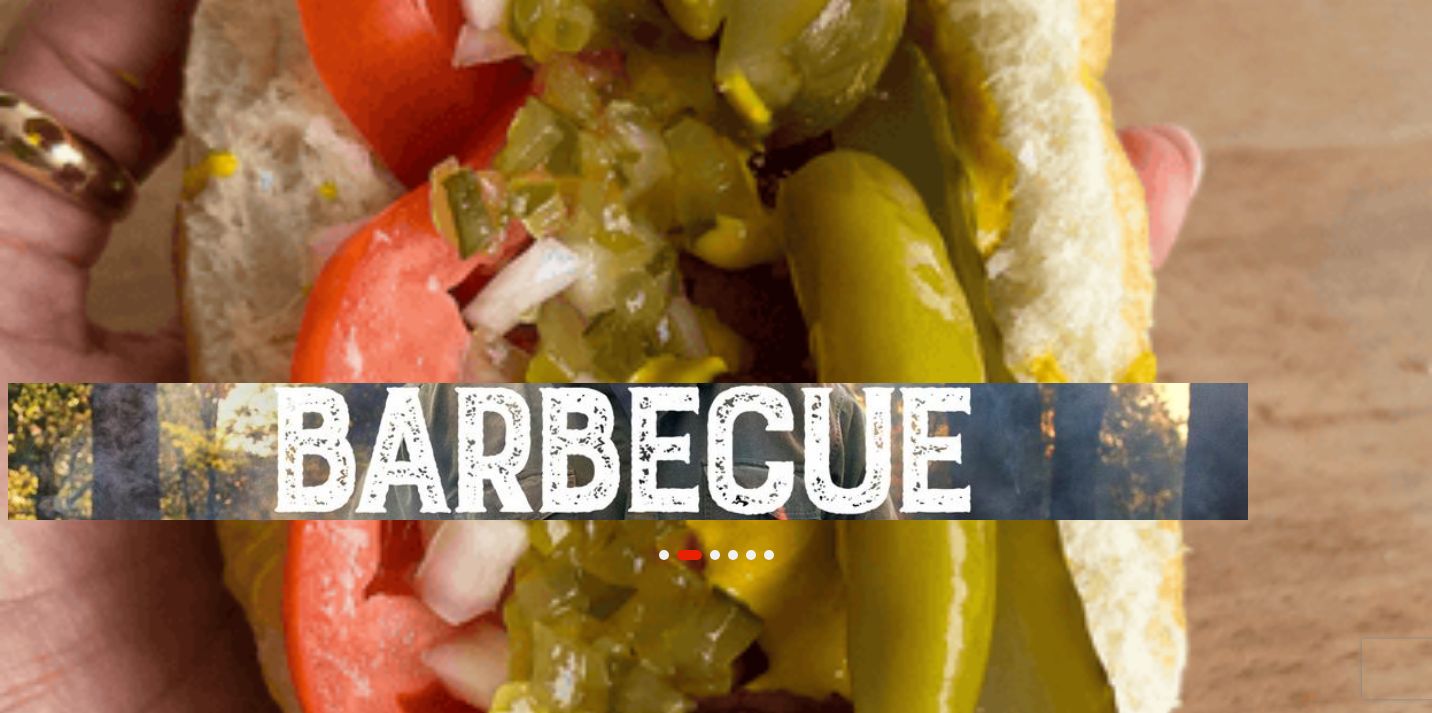 click on "Sun" at bounding box center (421, 21026) 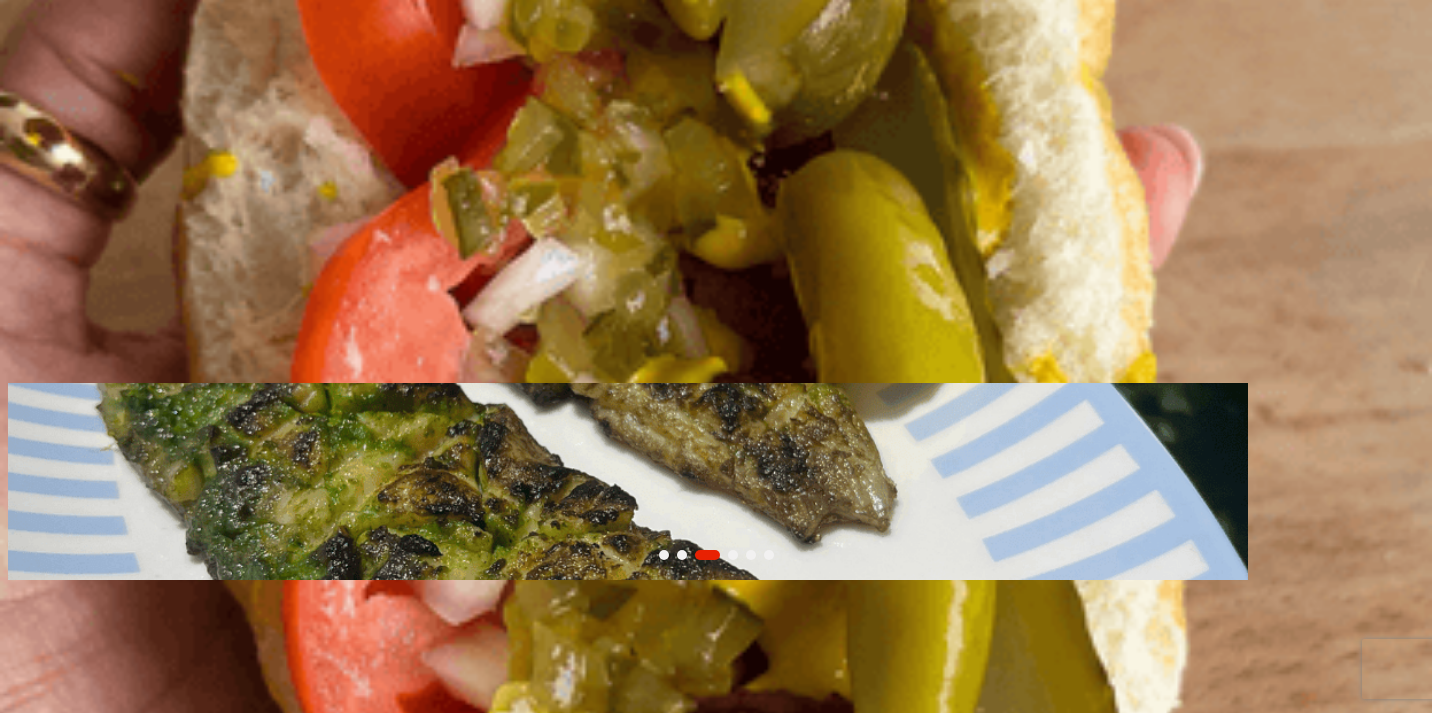 click on "1" at bounding box center [22, 21041] 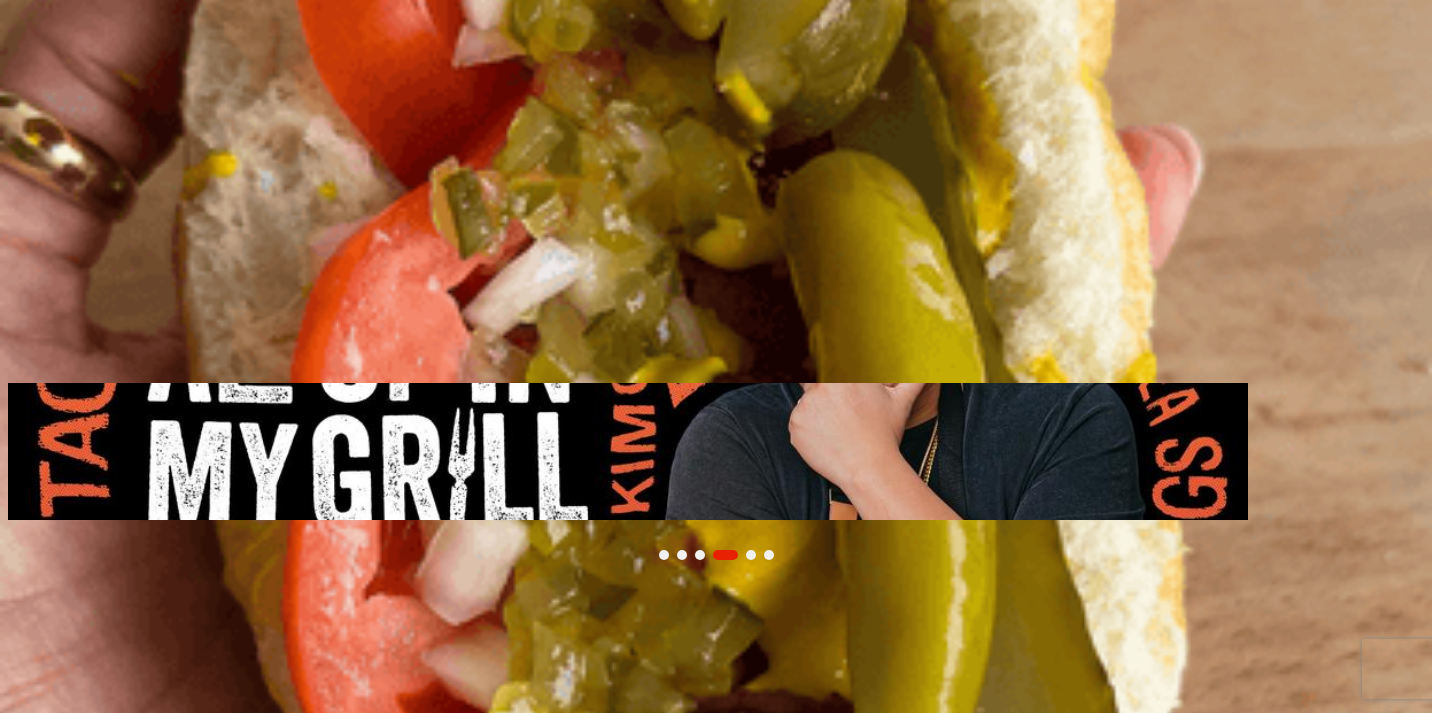 click on "Continue" at bounding box center [42, 21096] 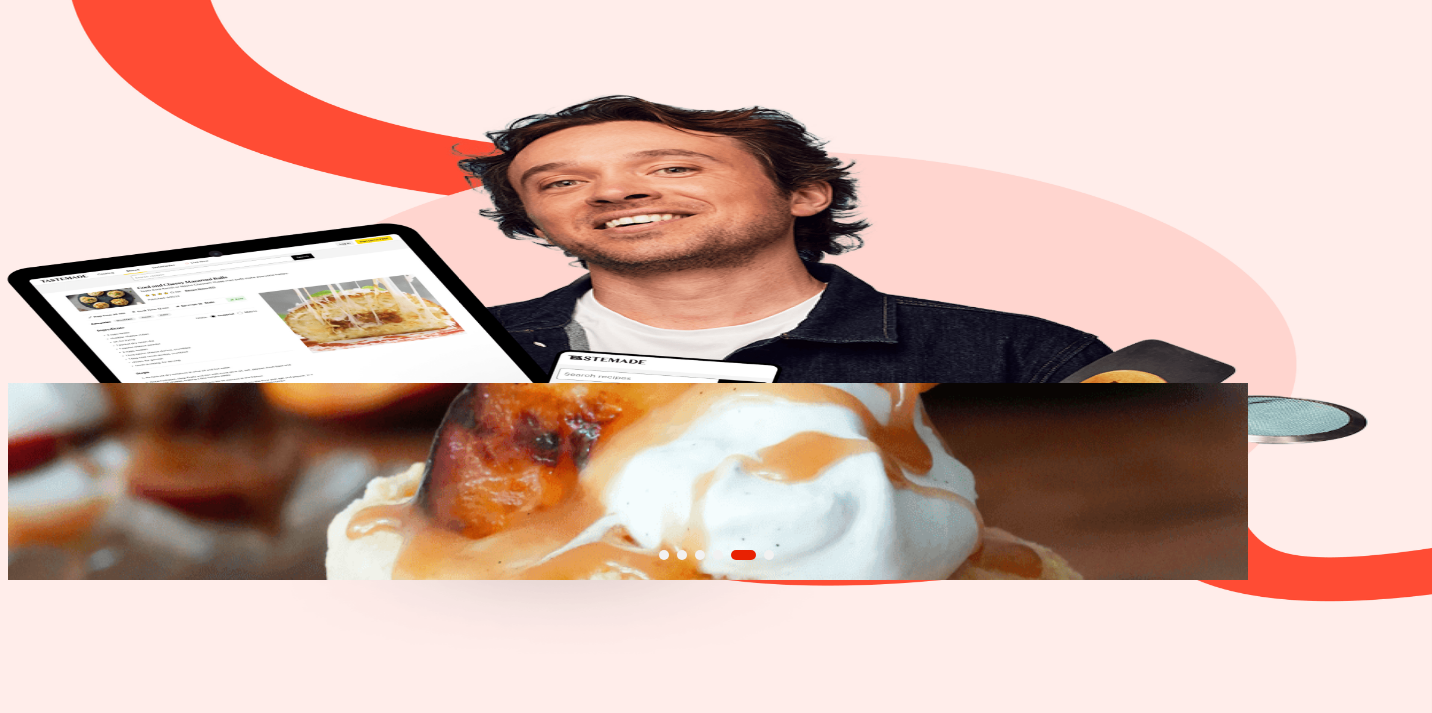 click on "Continue without subscribing" at bounding box center (205, 30872) 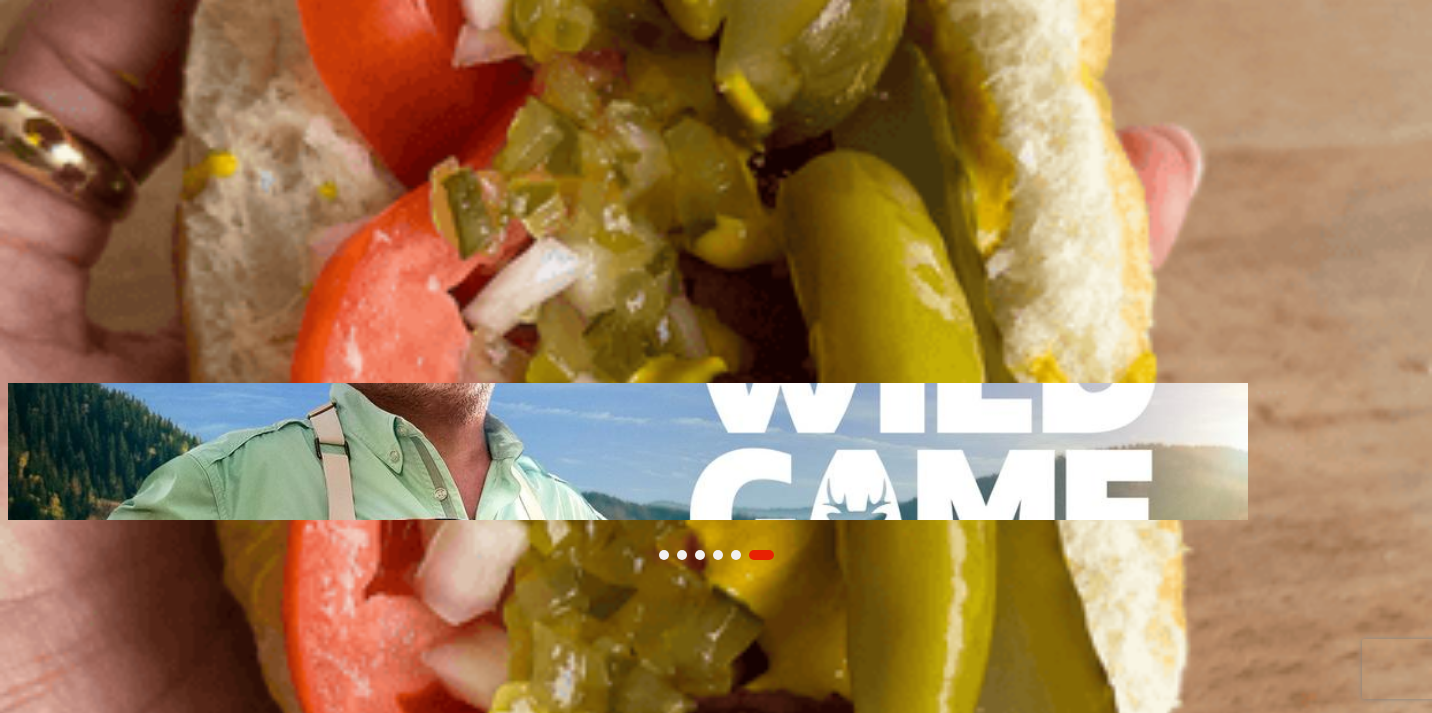 click on "Tastemade +" at bounding box center [48, 292] 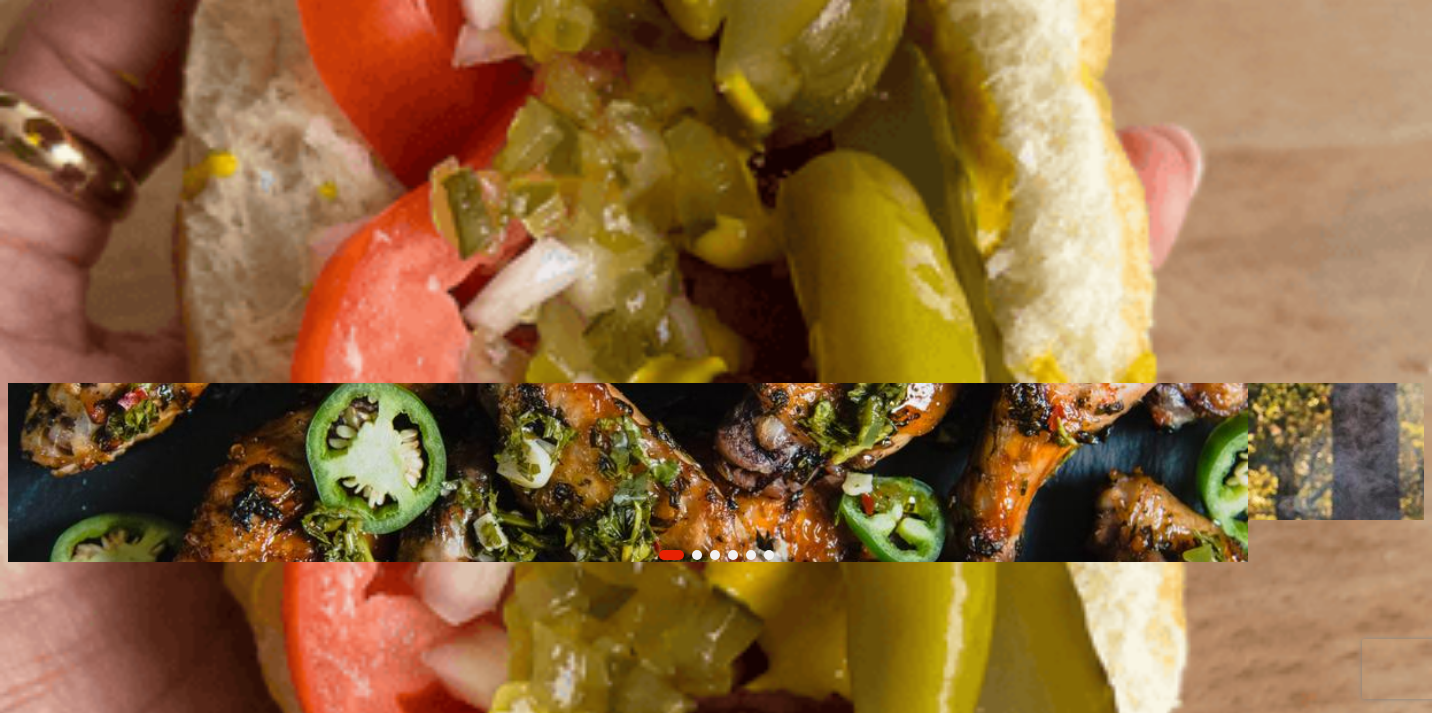scroll, scrollTop: 0, scrollLeft: 0, axis: both 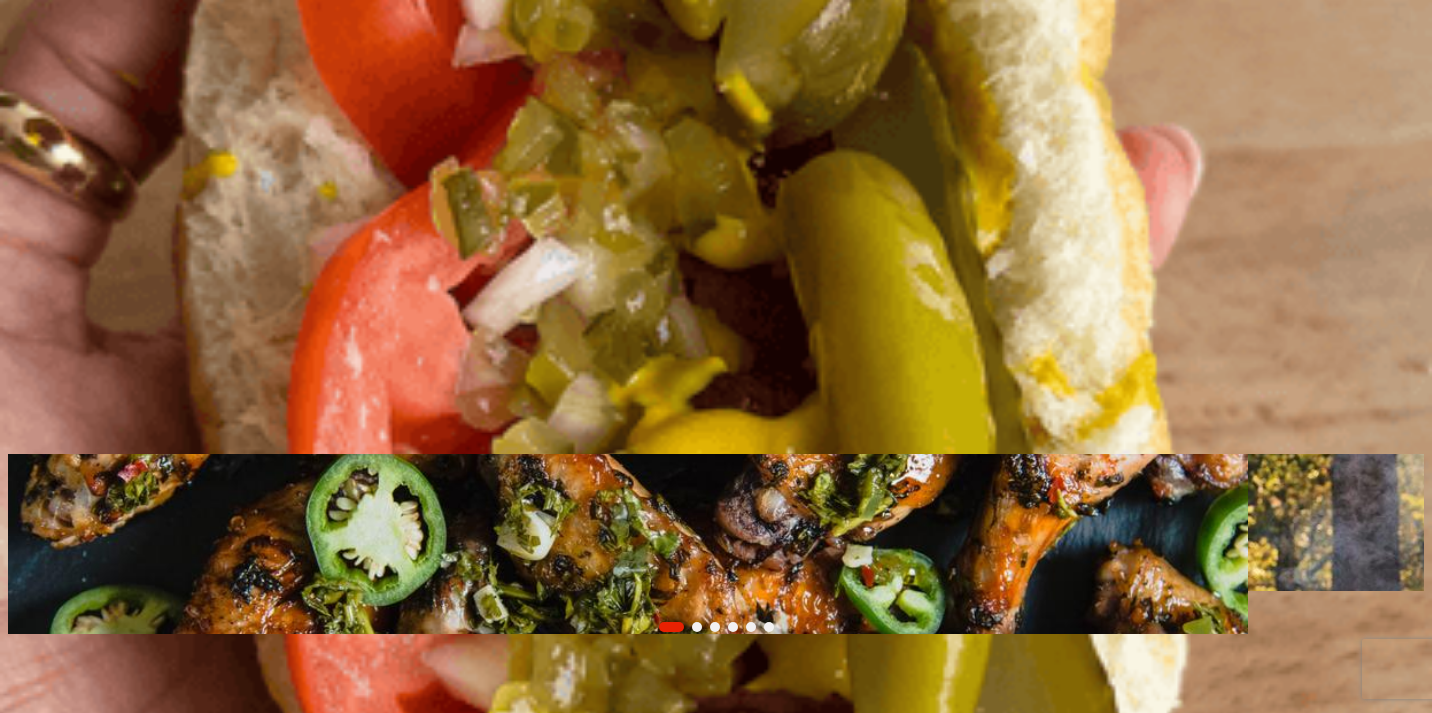 click on "My Profile" at bounding box center (43, 382) 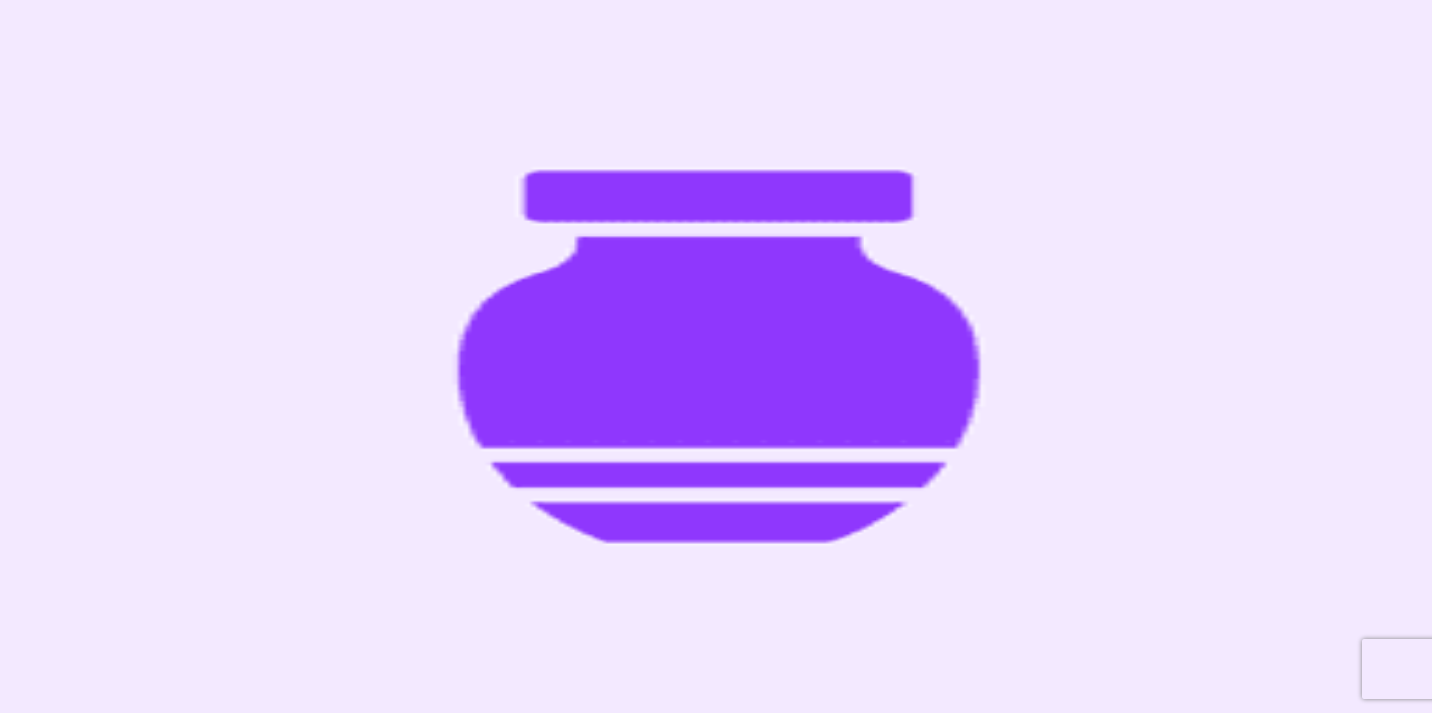 click at bounding box center [96, 1009] 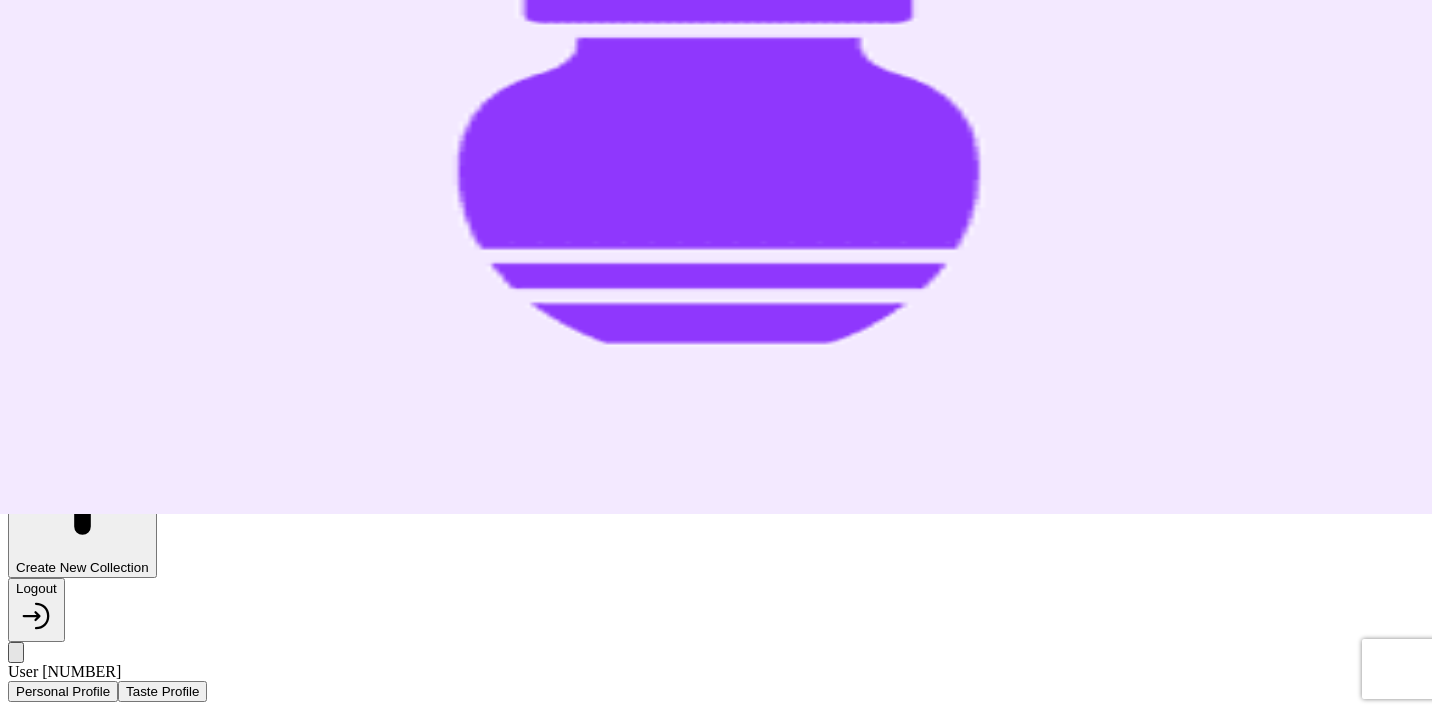 scroll, scrollTop: 204, scrollLeft: 0, axis: vertical 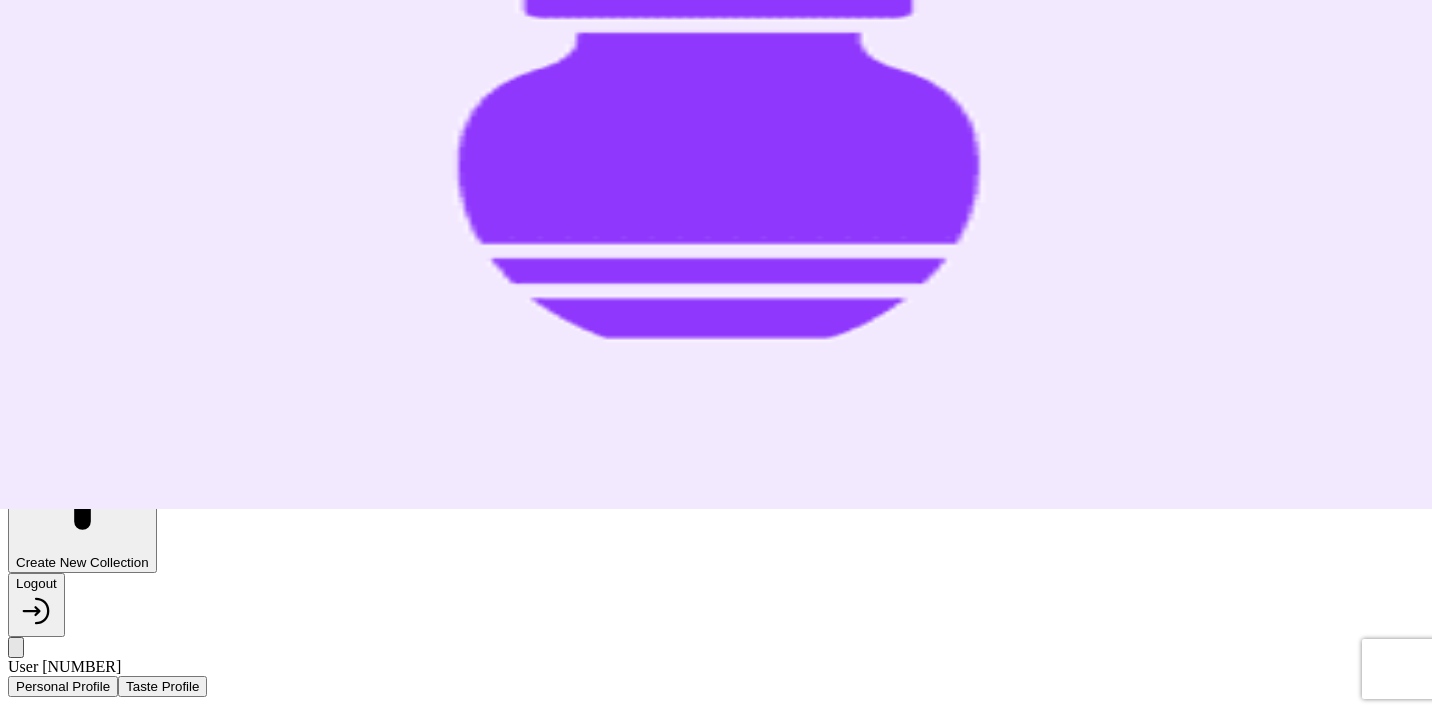 click at bounding box center (96, 883) 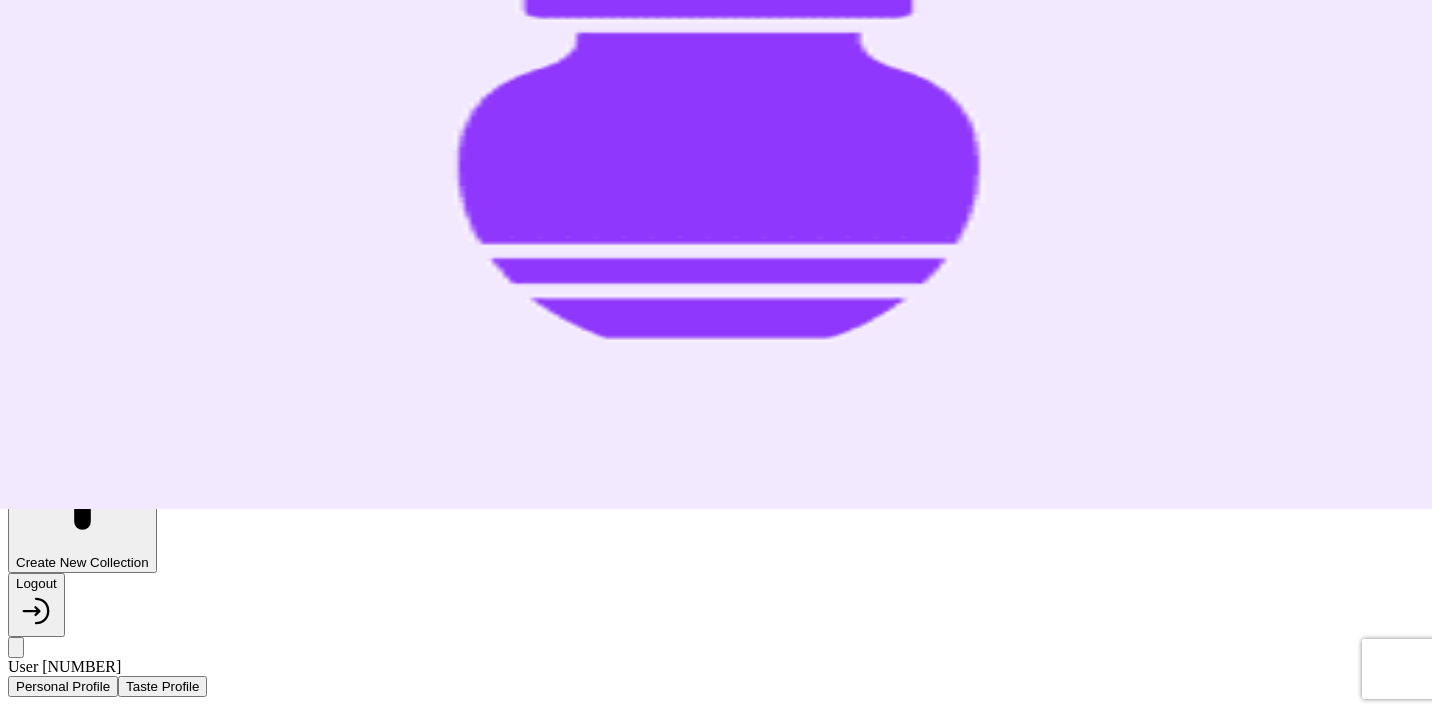 click on "My Profile personal profile taste profile Notification Preferences My Meal Plans Grocery List Virtual Recipe Box All Recipes 0 Create New Collection Logout User 1173989 Personal Profile Taste Profile General Info First Name LM Last Name Brinkman City, State, Country Clinton Township, OH, USA Clinton Township, MI, USA Clinton, TN, USA Clinton, OH, USA Clinton, ON, Canada Personal Info (Only visible to Tastemade) Email  * lmbrinkman88@gmail.com Phone Number 4252684703 Reset Password Delete Account Cancel Save Changes" at bounding box center [716, 1414] 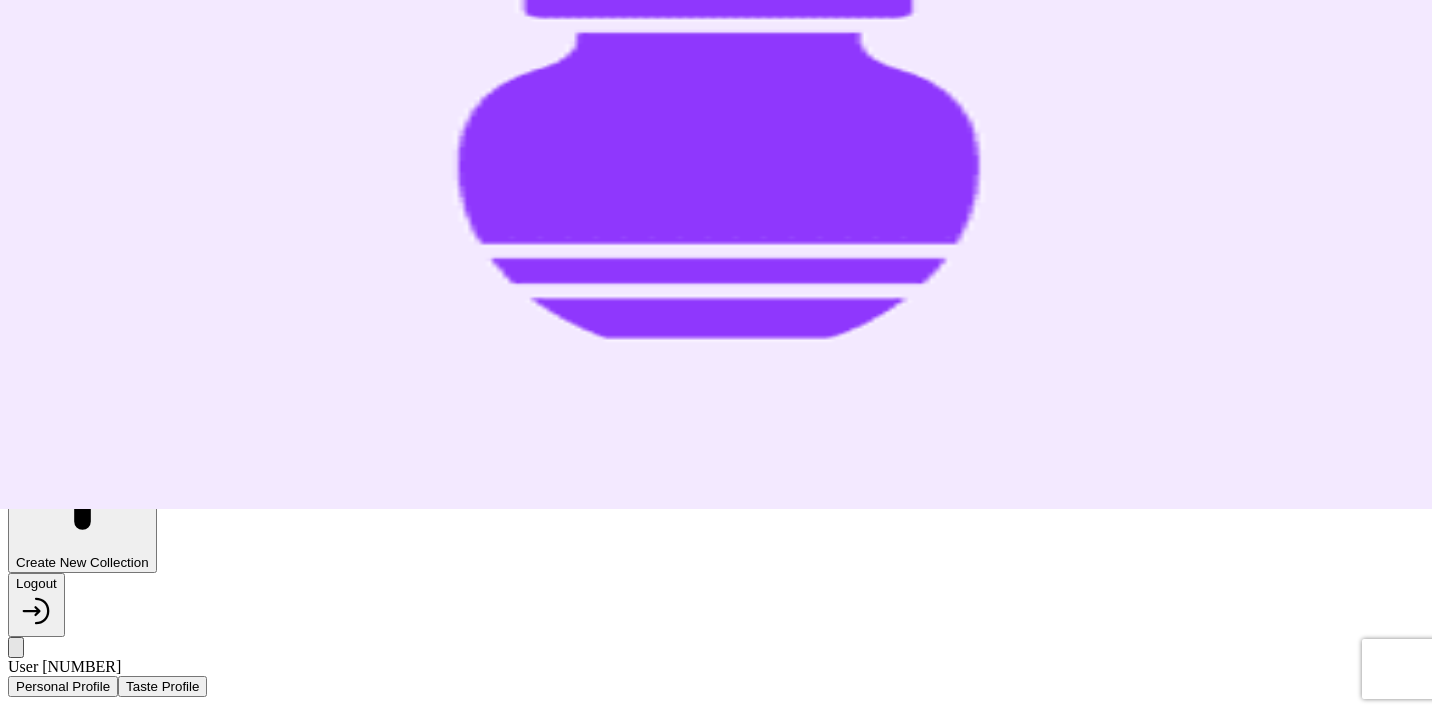 drag, startPoint x: 894, startPoint y: 570, endPoint x: 774, endPoint y: 567, distance: 120.03749 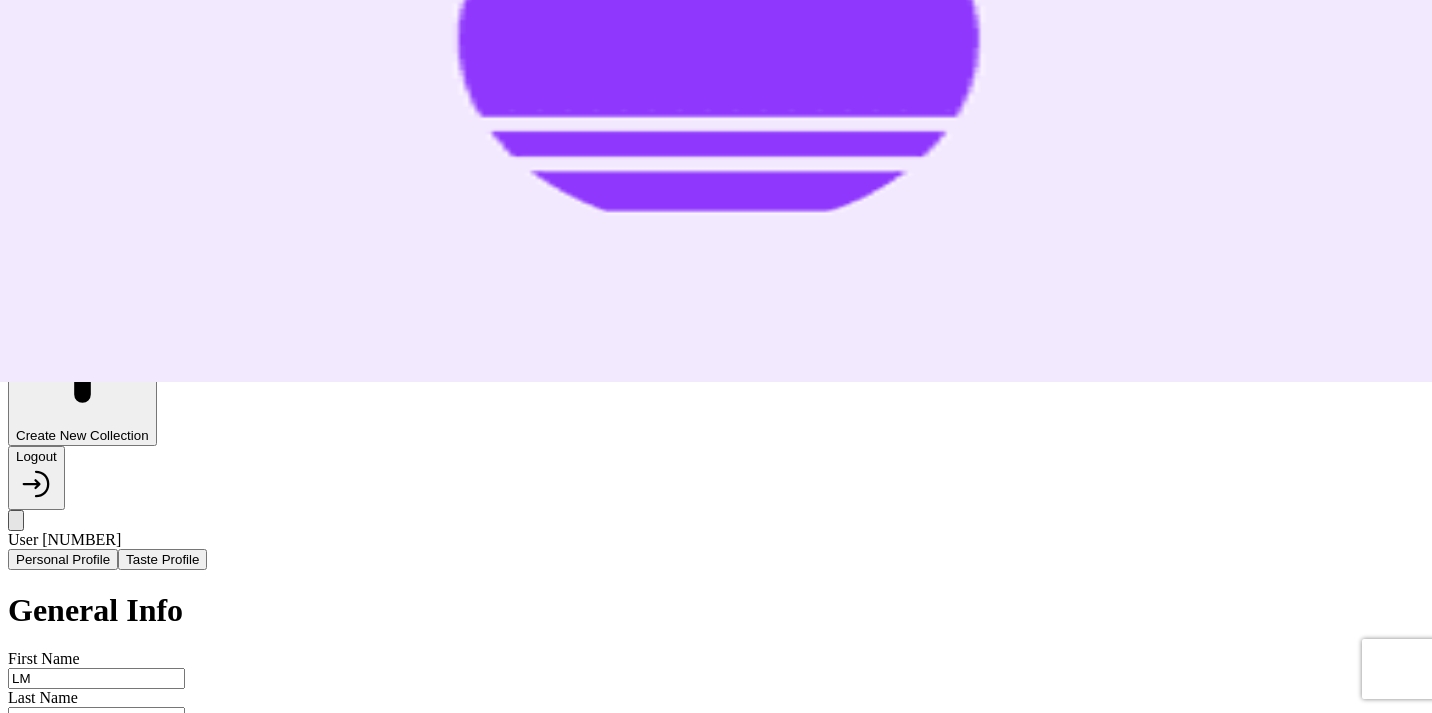 scroll, scrollTop: 435, scrollLeft: 0, axis: vertical 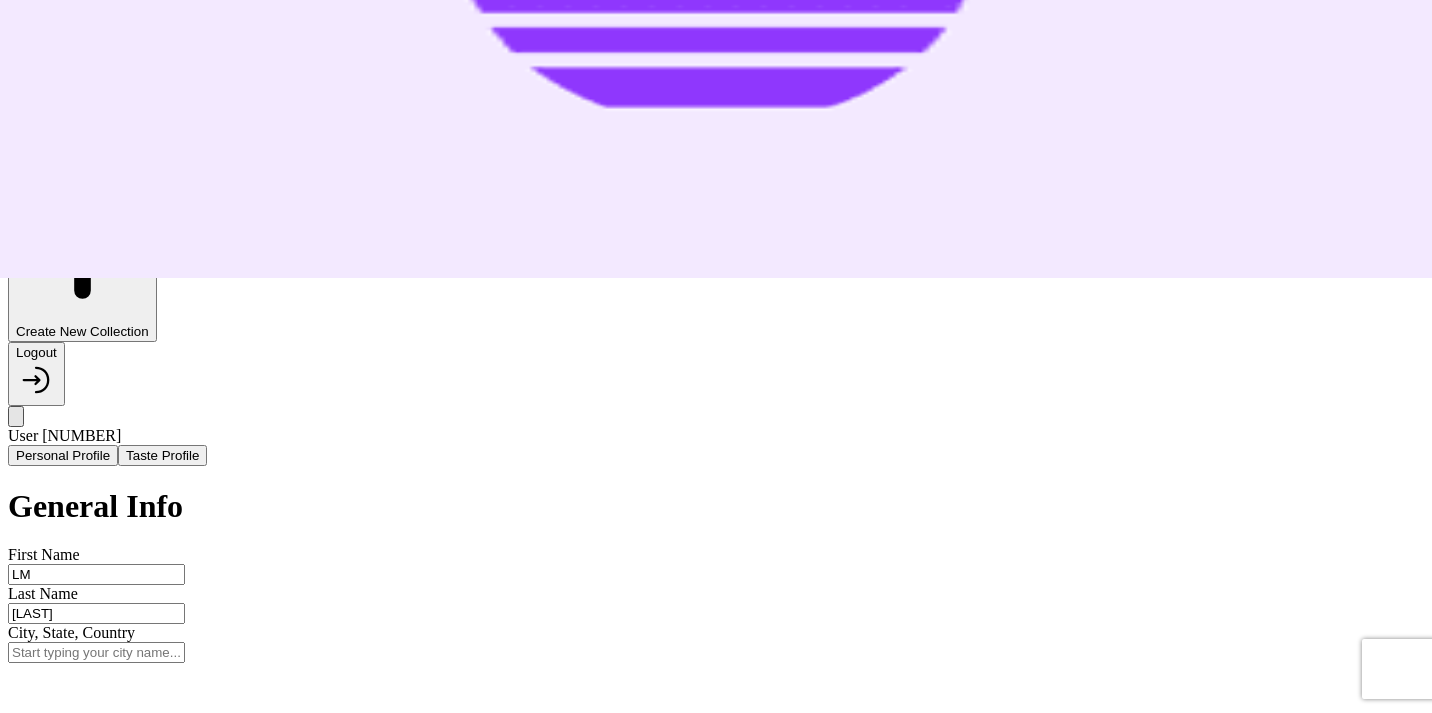 type 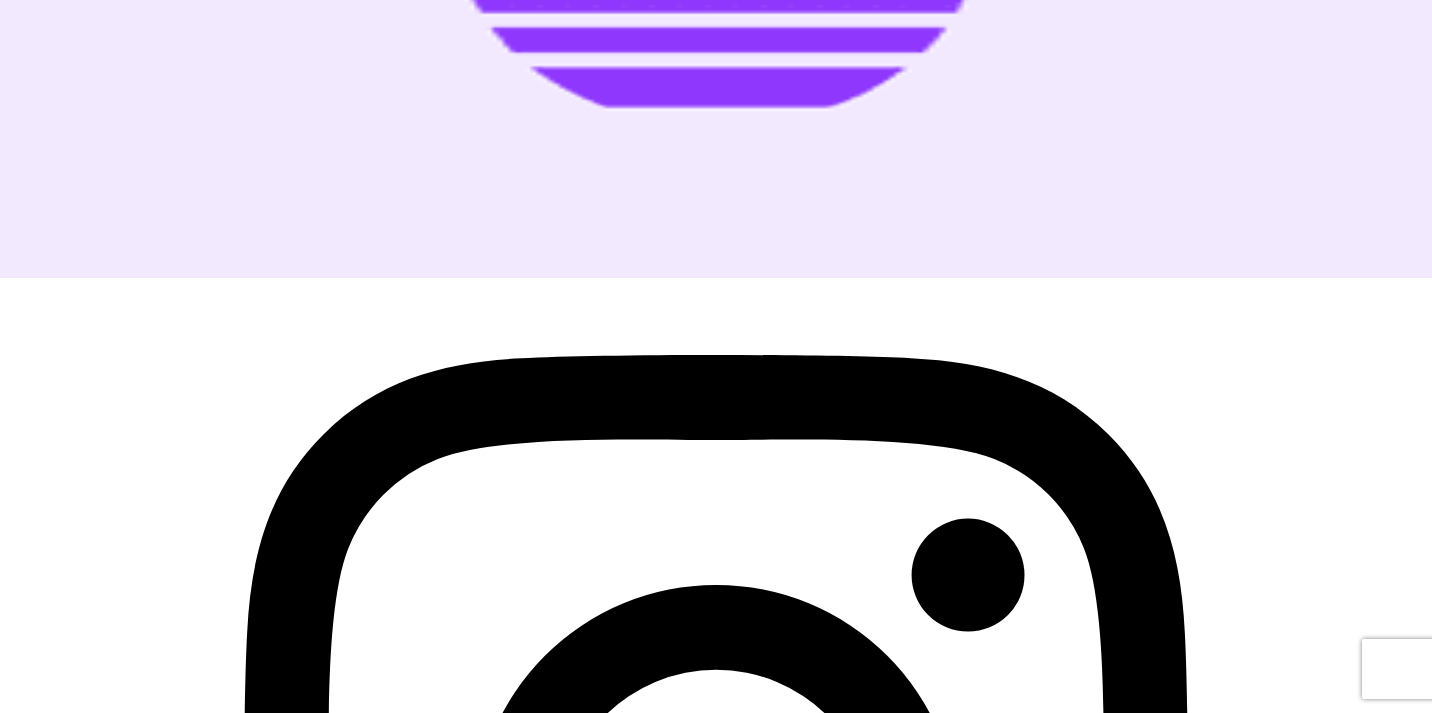 scroll, scrollTop: 0, scrollLeft: 0, axis: both 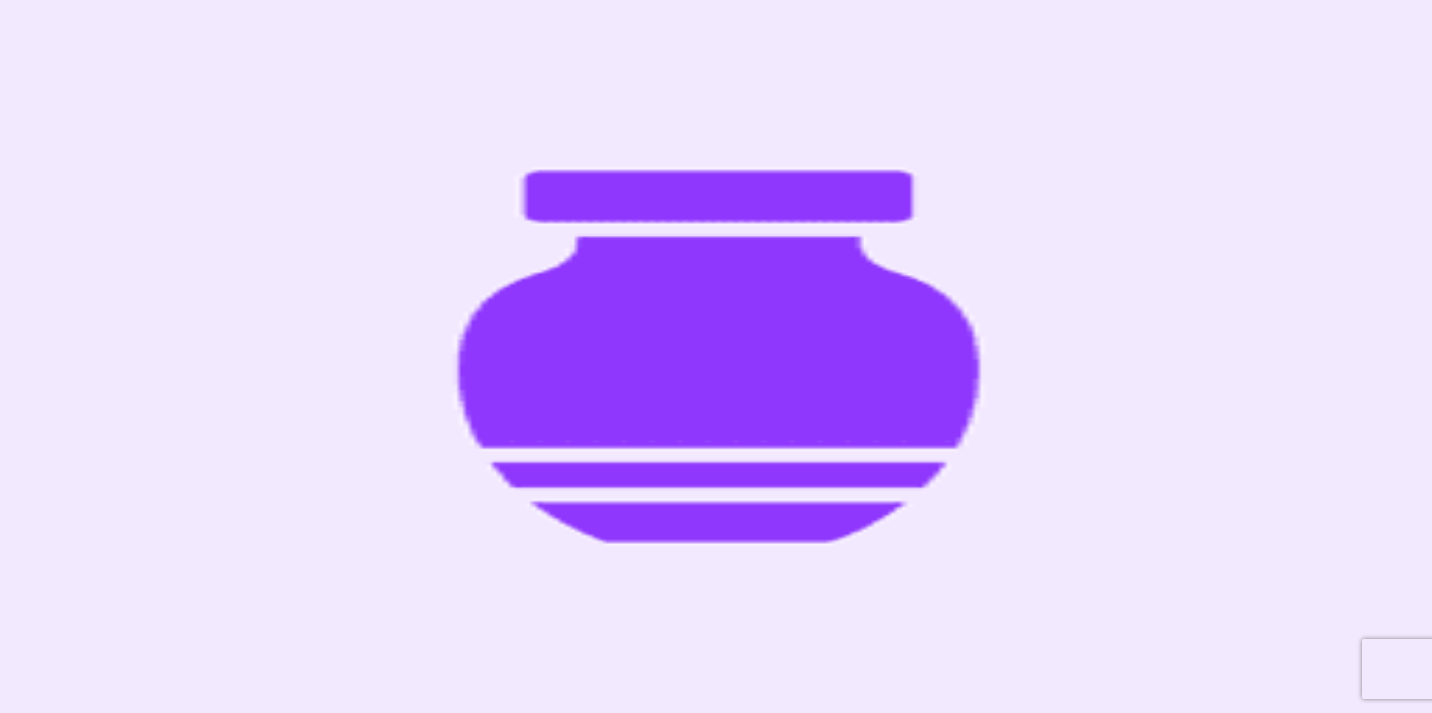 click on "Recipes" at bounding box center (33, 274) 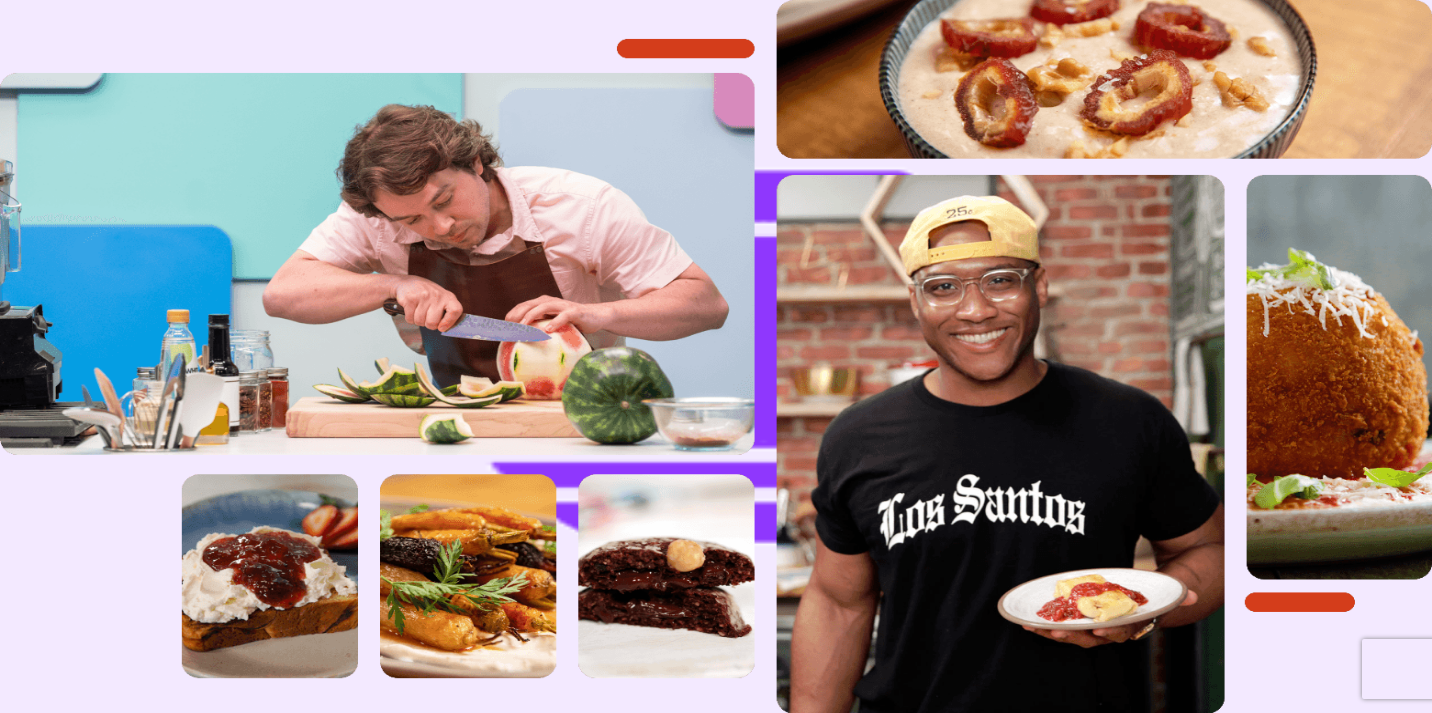 click at bounding box center [96, 486] 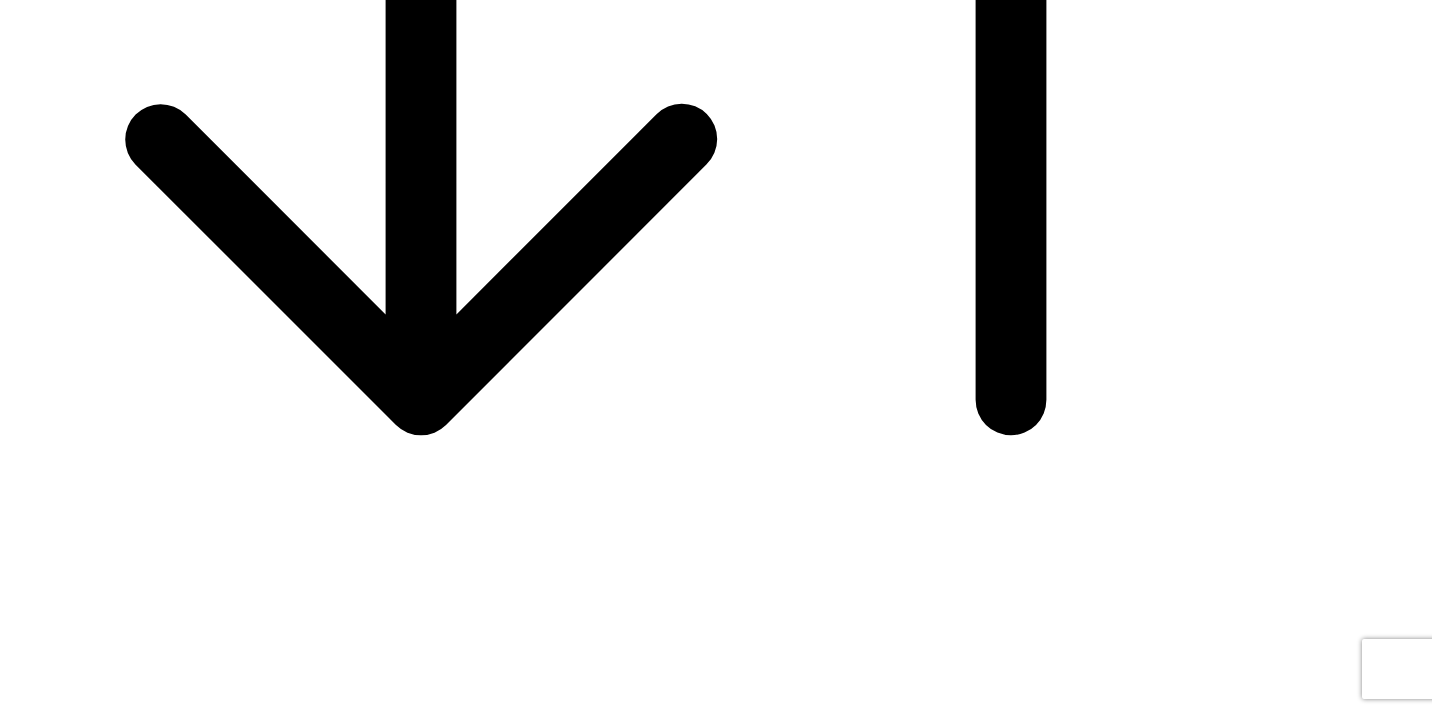 scroll, scrollTop: 1242, scrollLeft: 0, axis: vertical 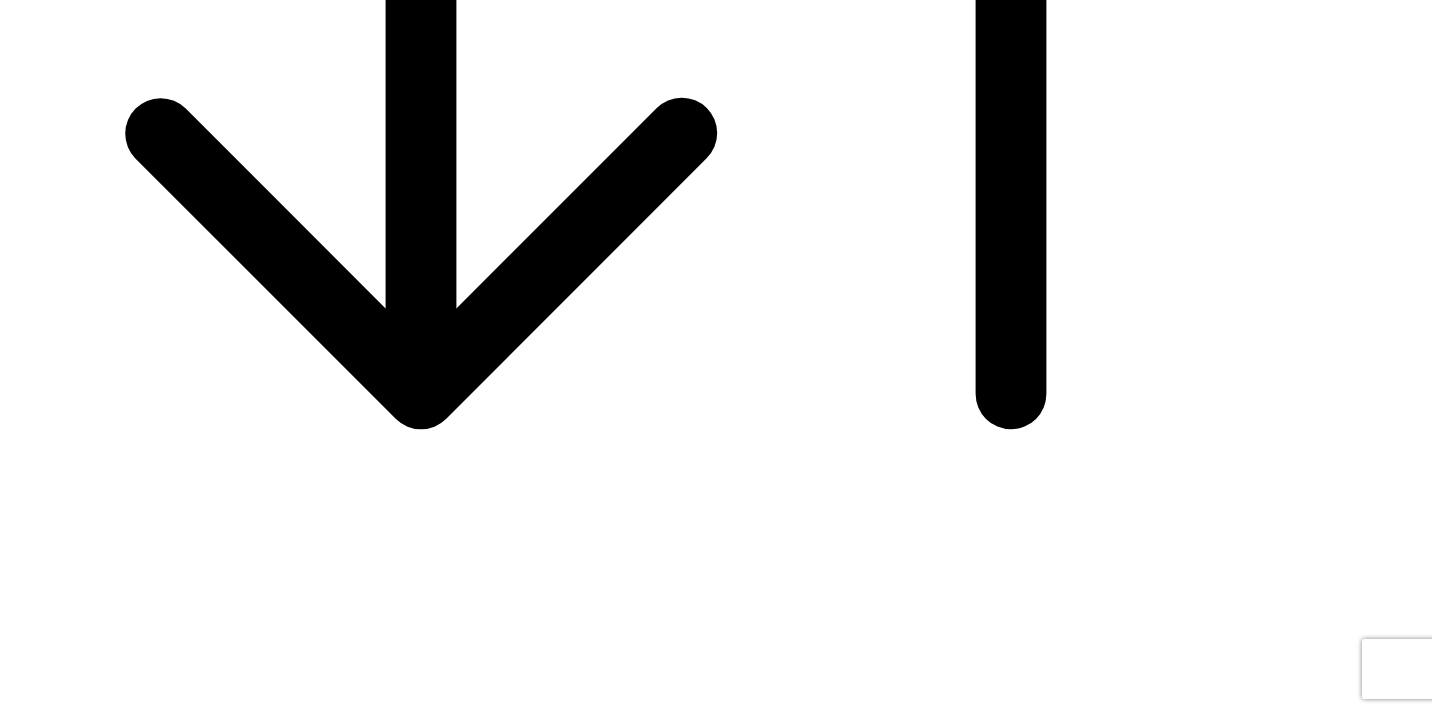 click on "Baked Coconut" at bounding box center (97, 27887) 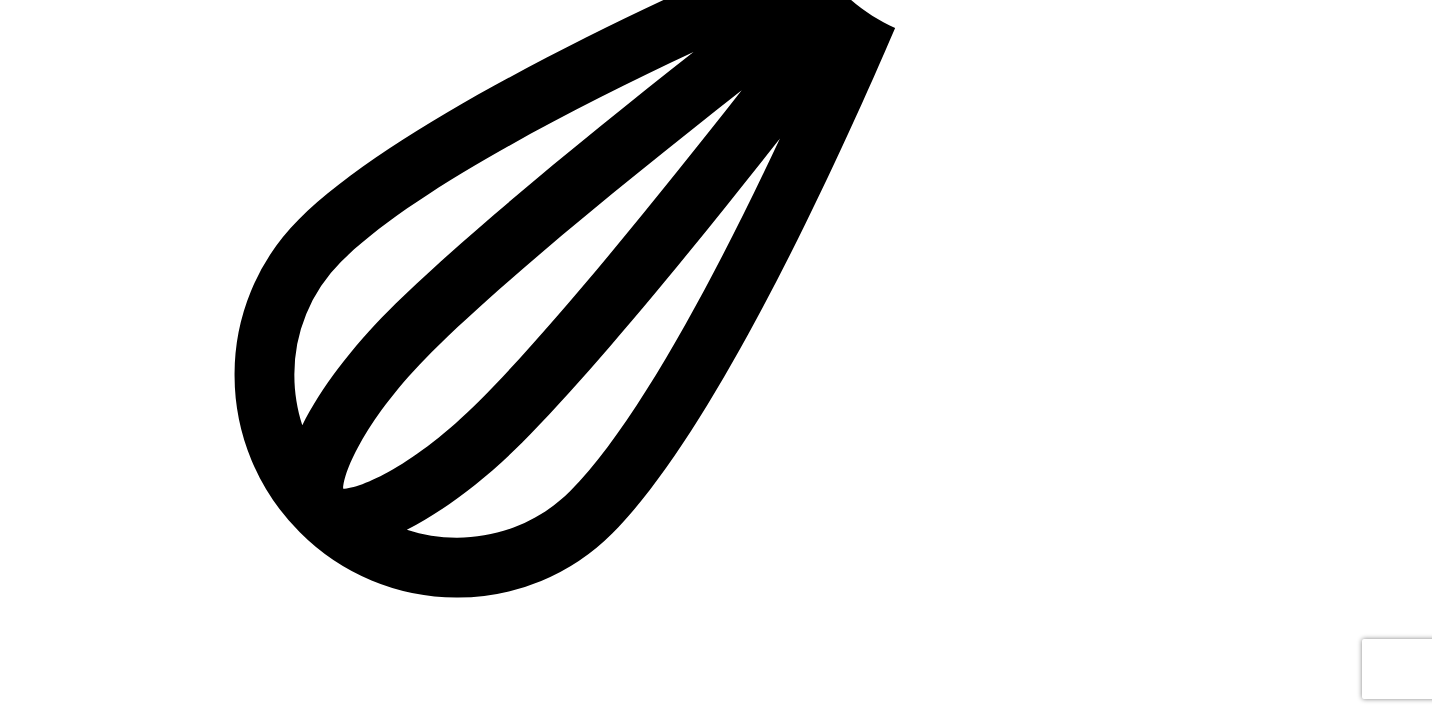 scroll, scrollTop: 0, scrollLeft: 0, axis: both 